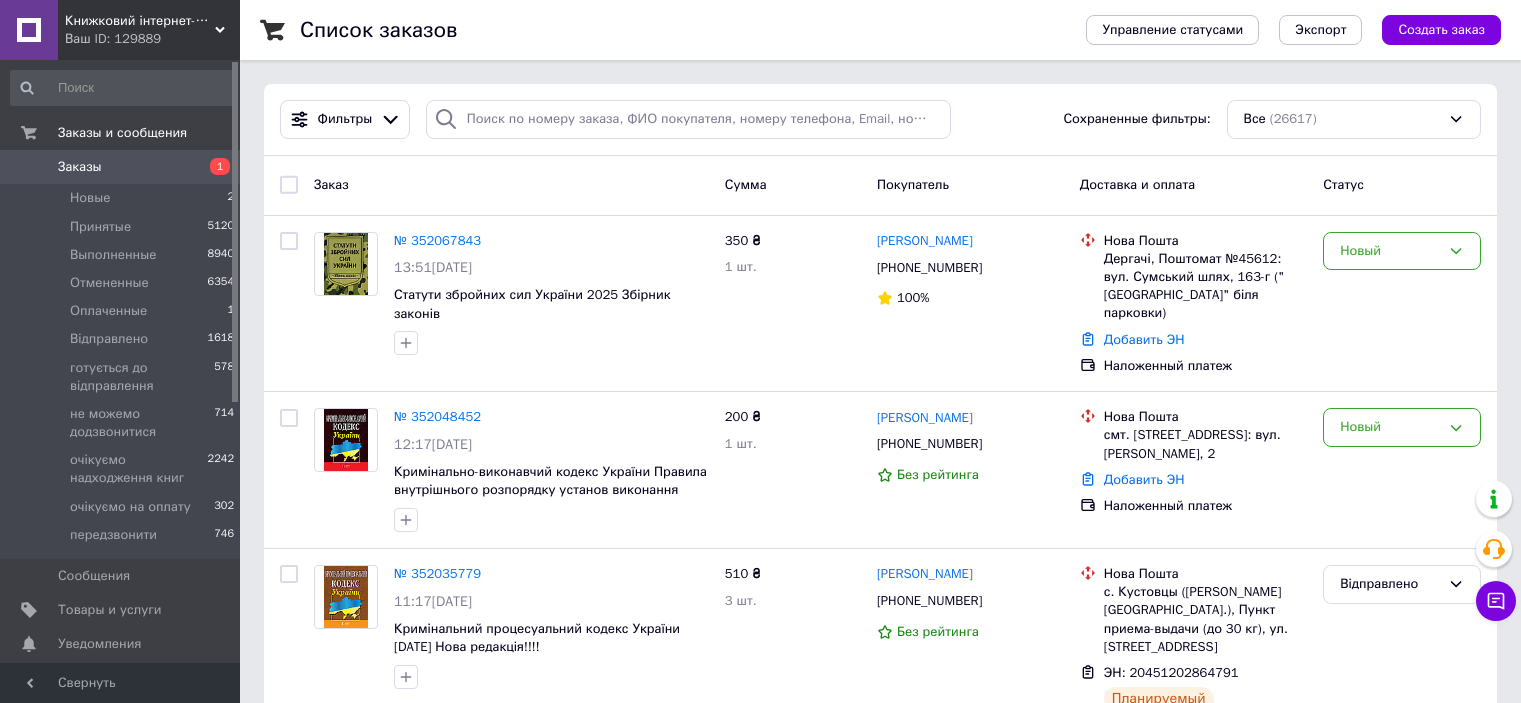 scroll, scrollTop: 0, scrollLeft: 0, axis: both 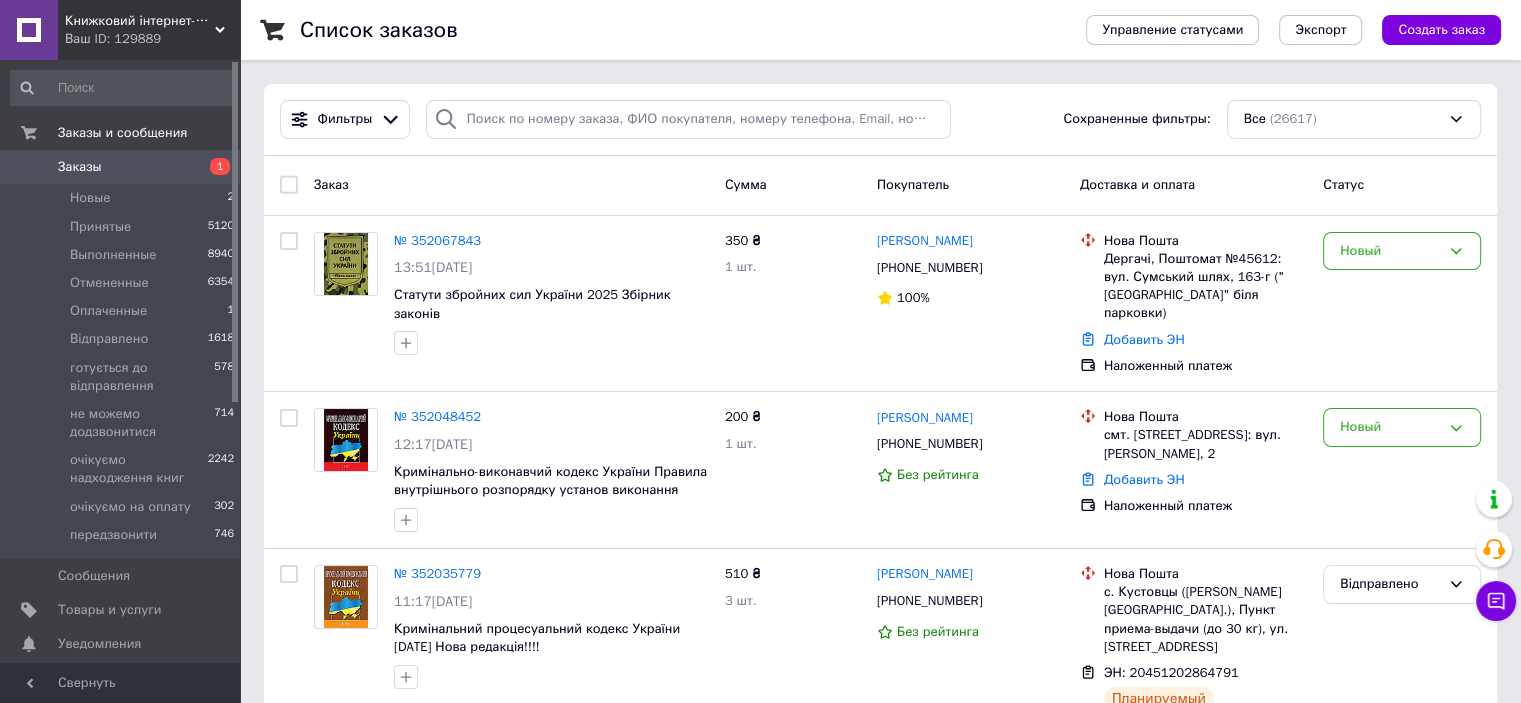 click on "Заказы" at bounding box center [80, 167] 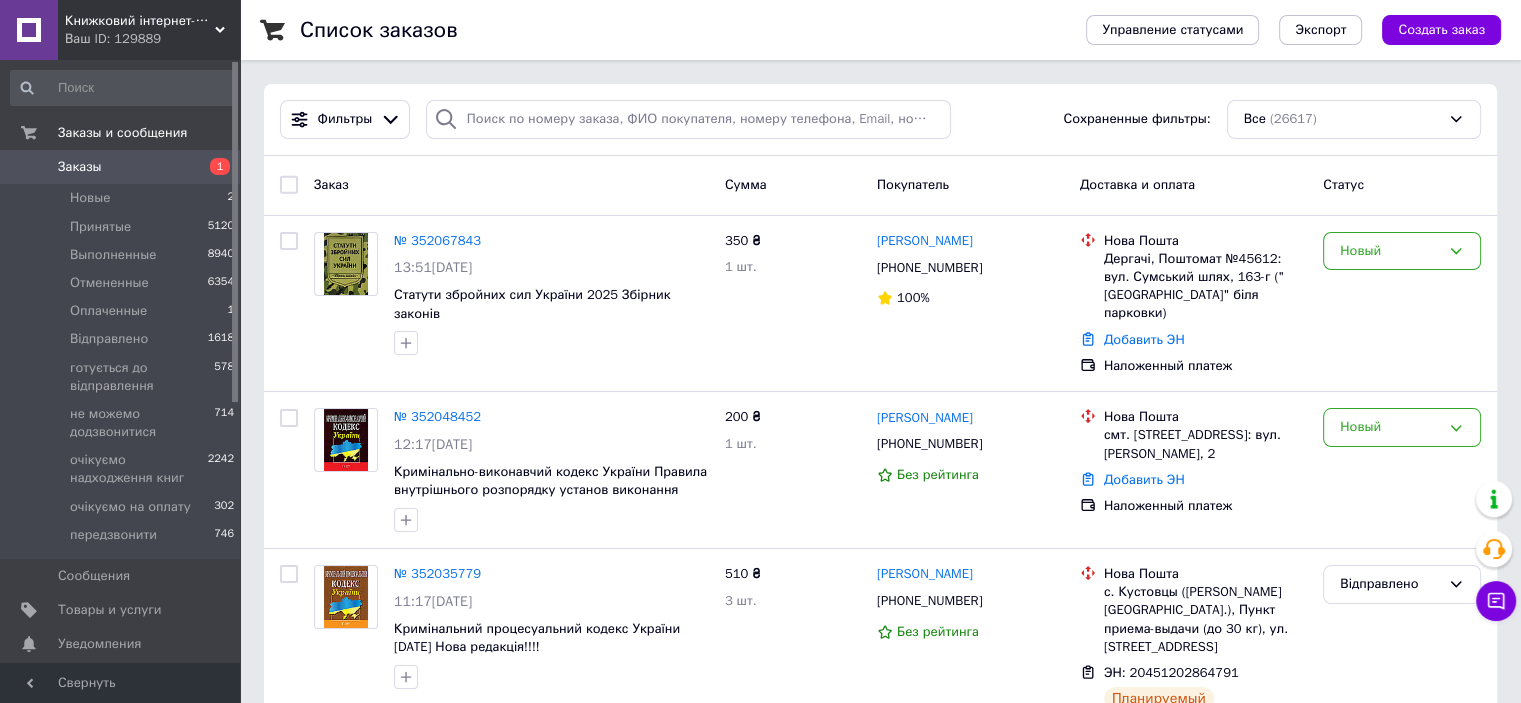 click on "Новый" at bounding box center [1390, 251] 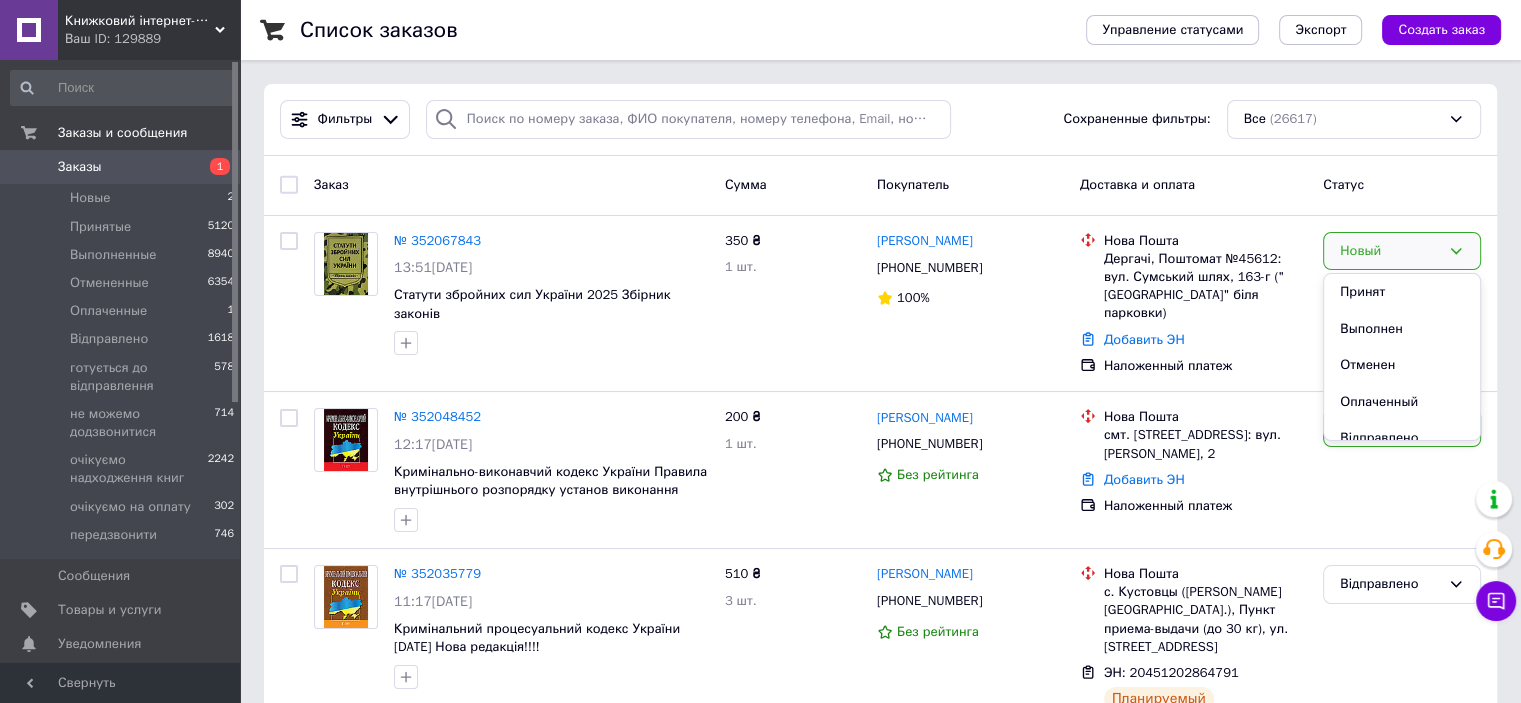 click on "Принят" at bounding box center [1402, 292] 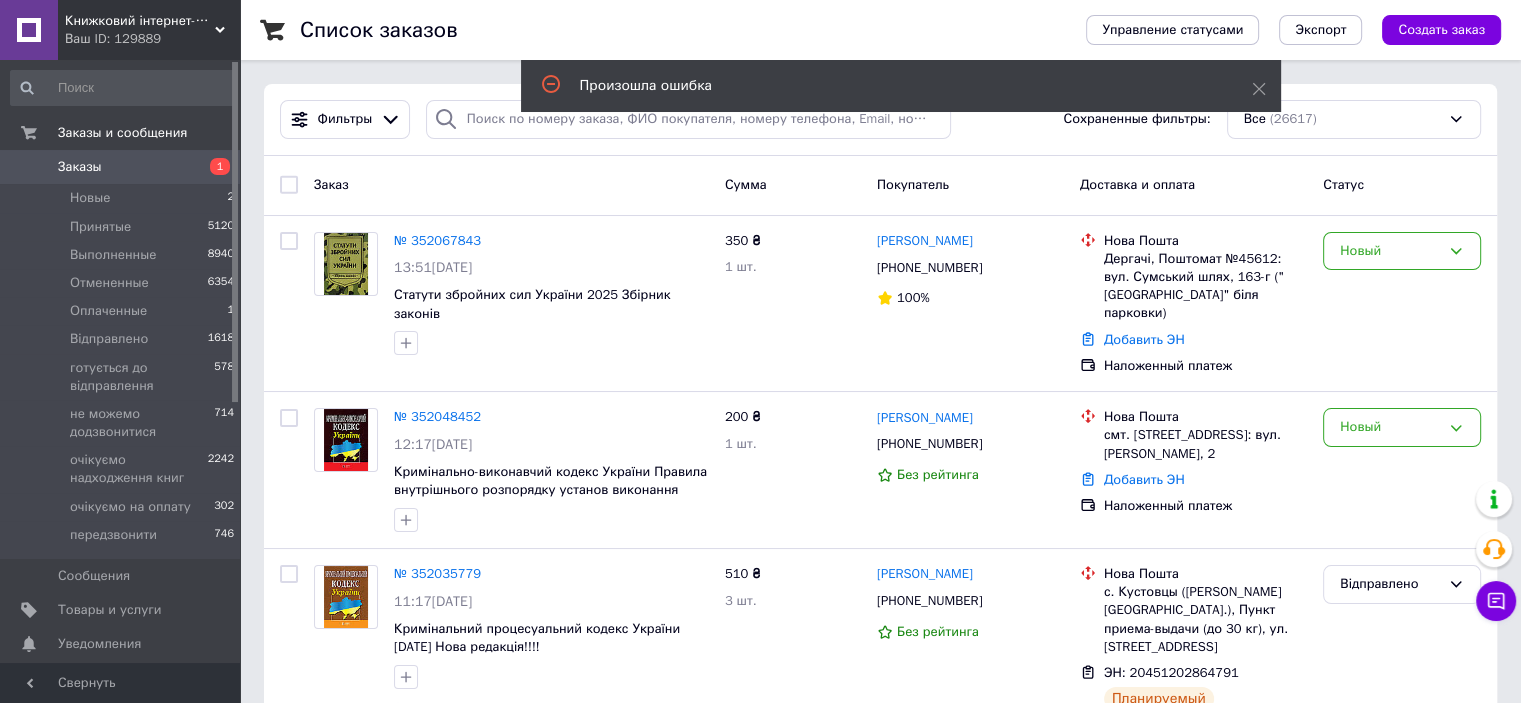 click on "Новый" at bounding box center [1390, 427] 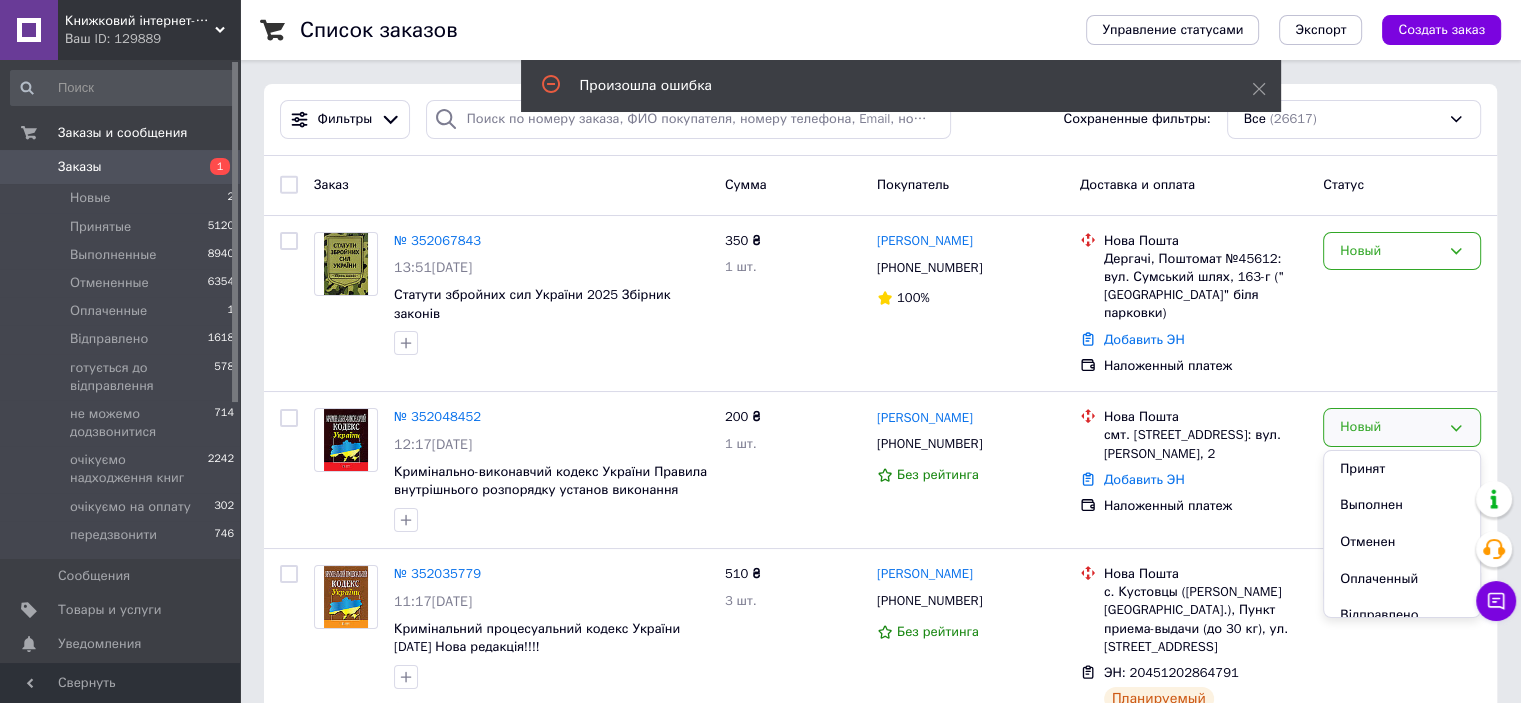 click on "Принят" at bounding box center [1402, 469] 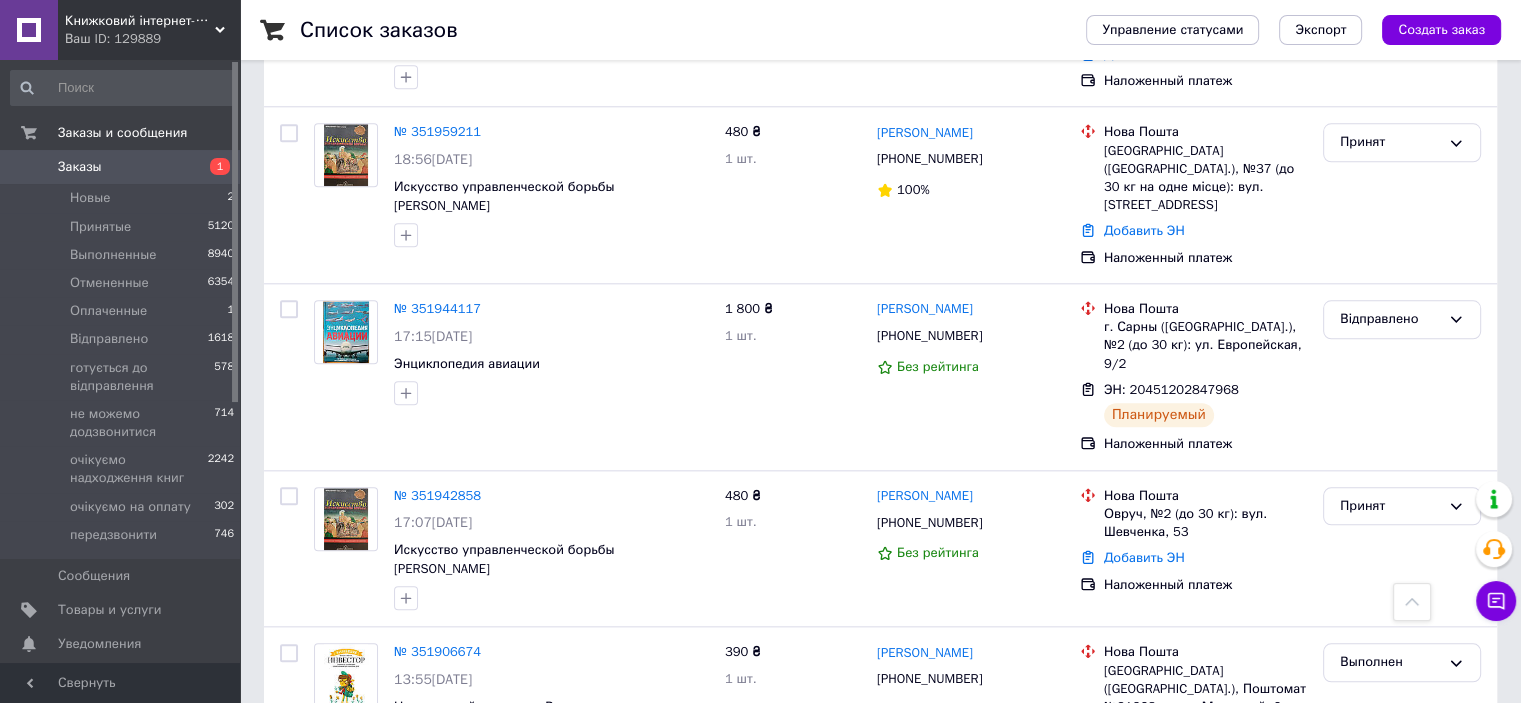scroll, scrollTop: 2117, scrollLeft: 0, axis: vertical 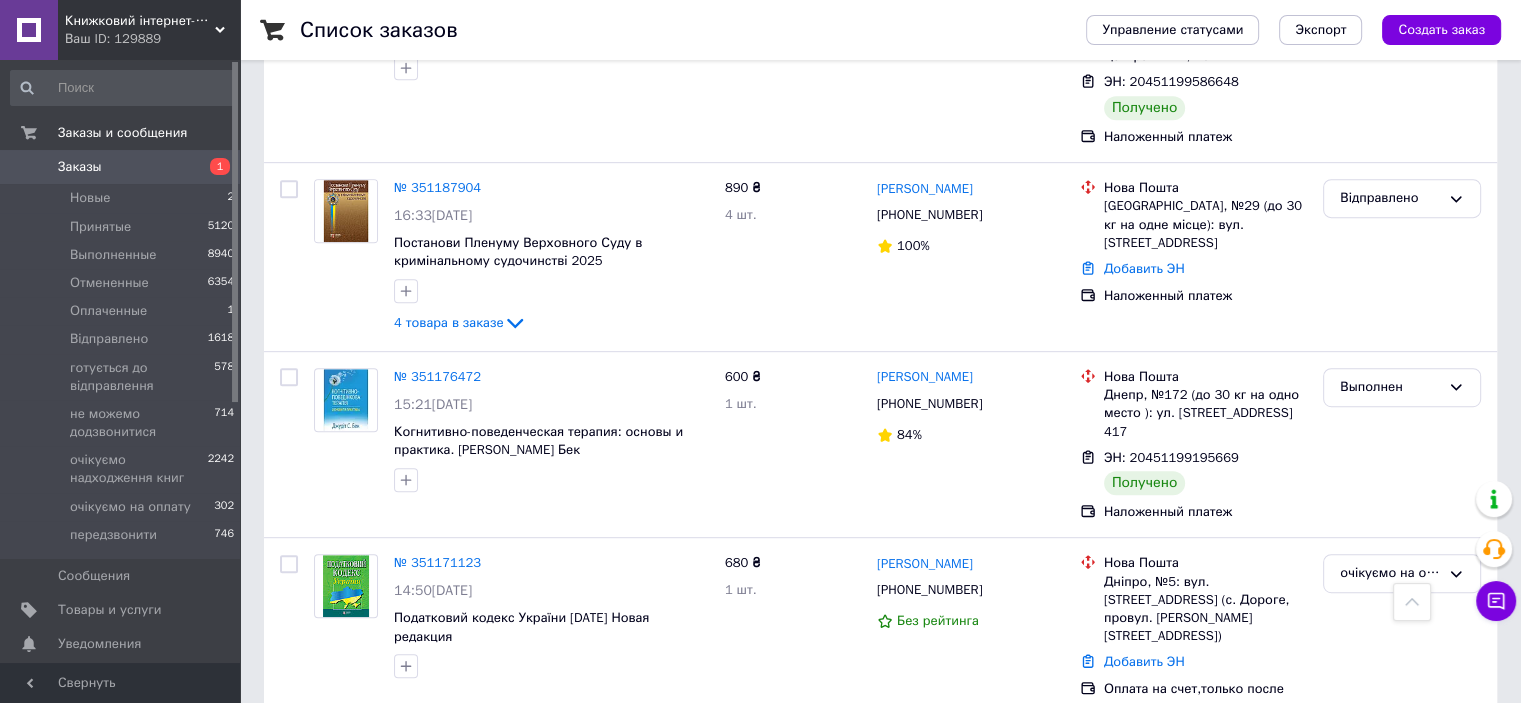 click on "№ 351087949" at bounding box center [437, 1133] 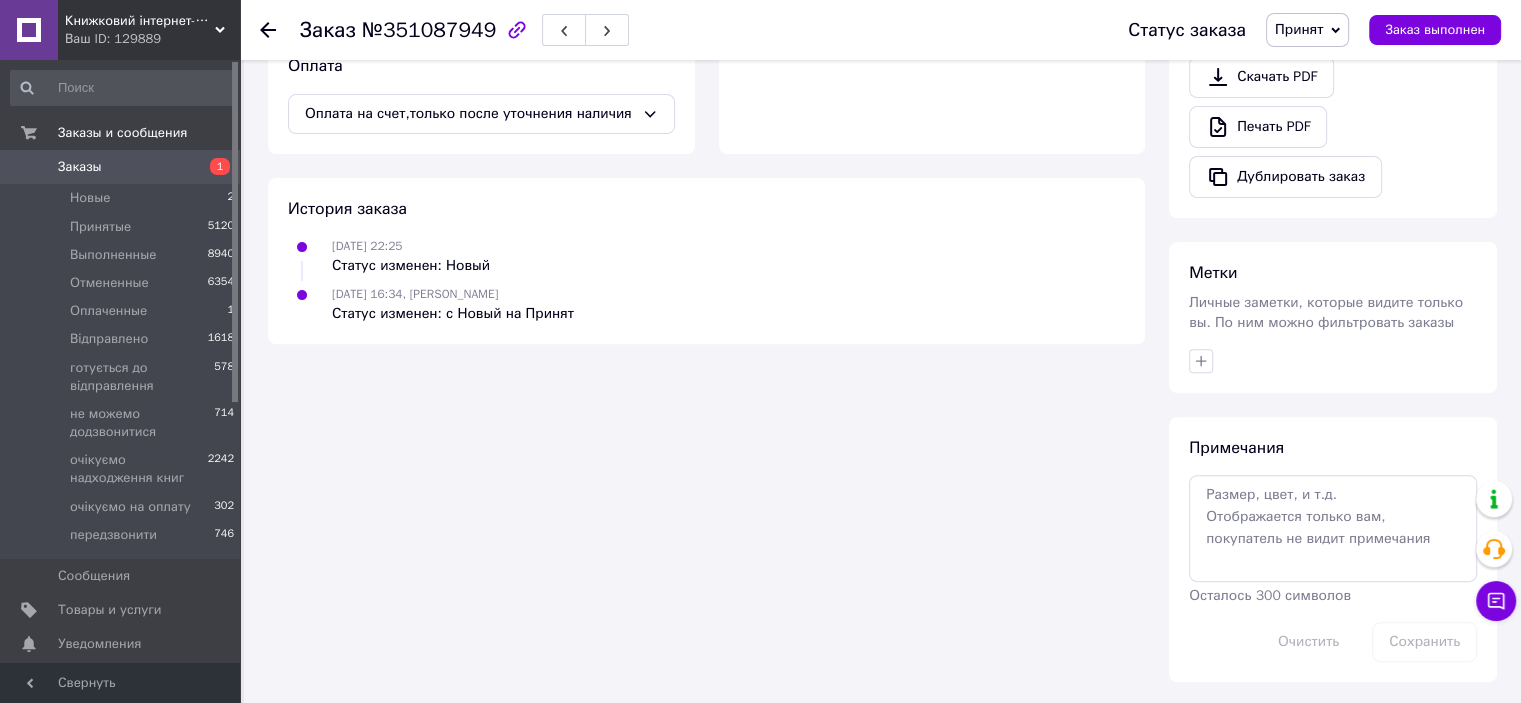 scroll, scrollTop: 659, scrollLeft: 0, axis: vertical 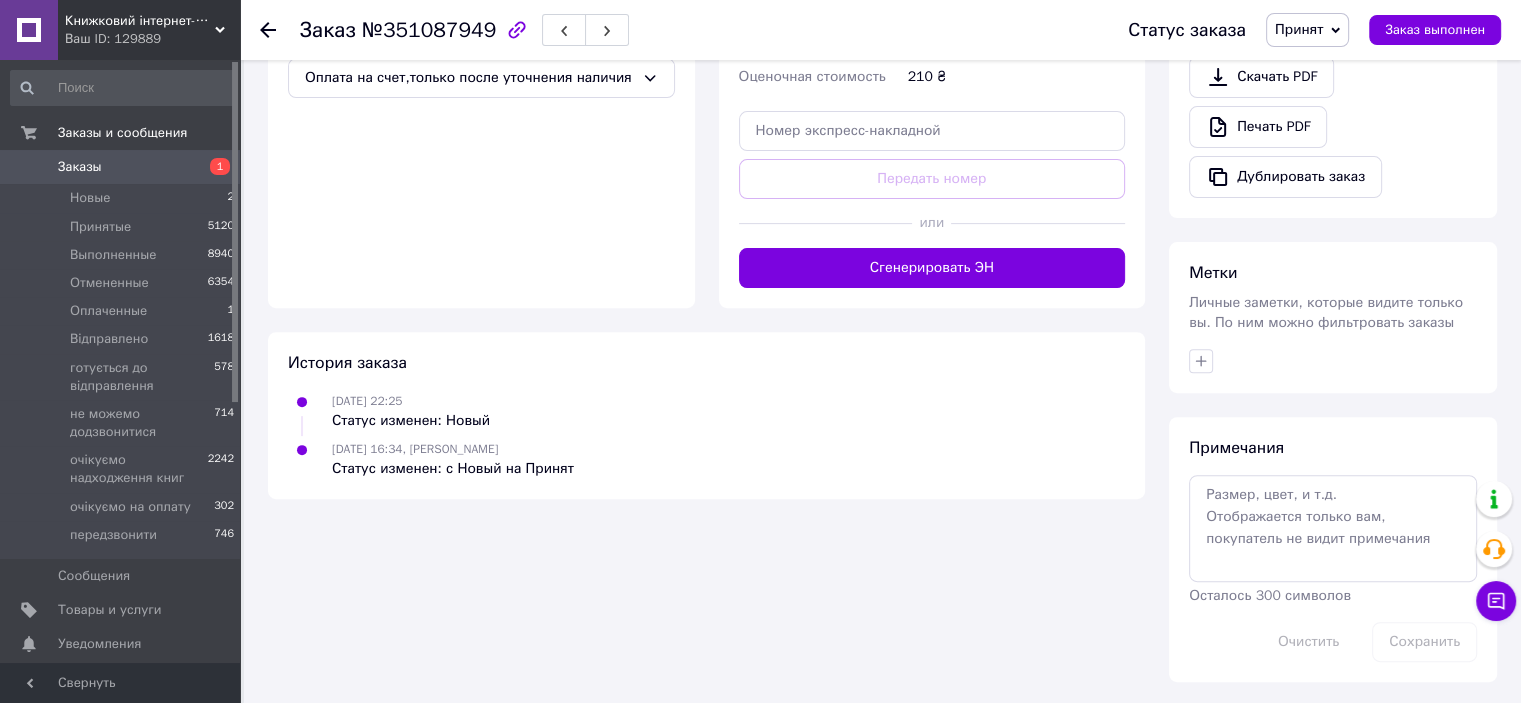 click on "Новые" at bounding box center [90, 198] 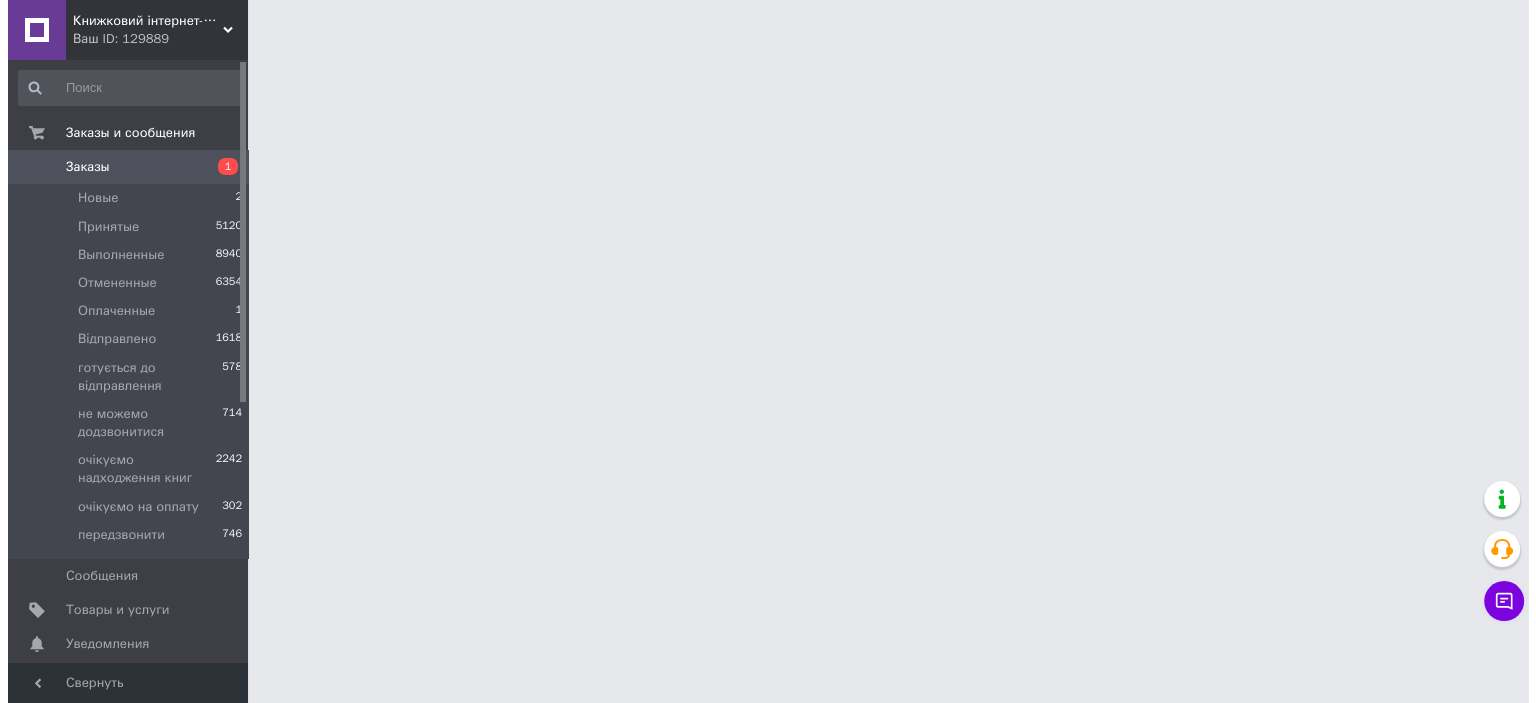 scroll, scrollTop: 0, scrollLeft: 0, axis: both 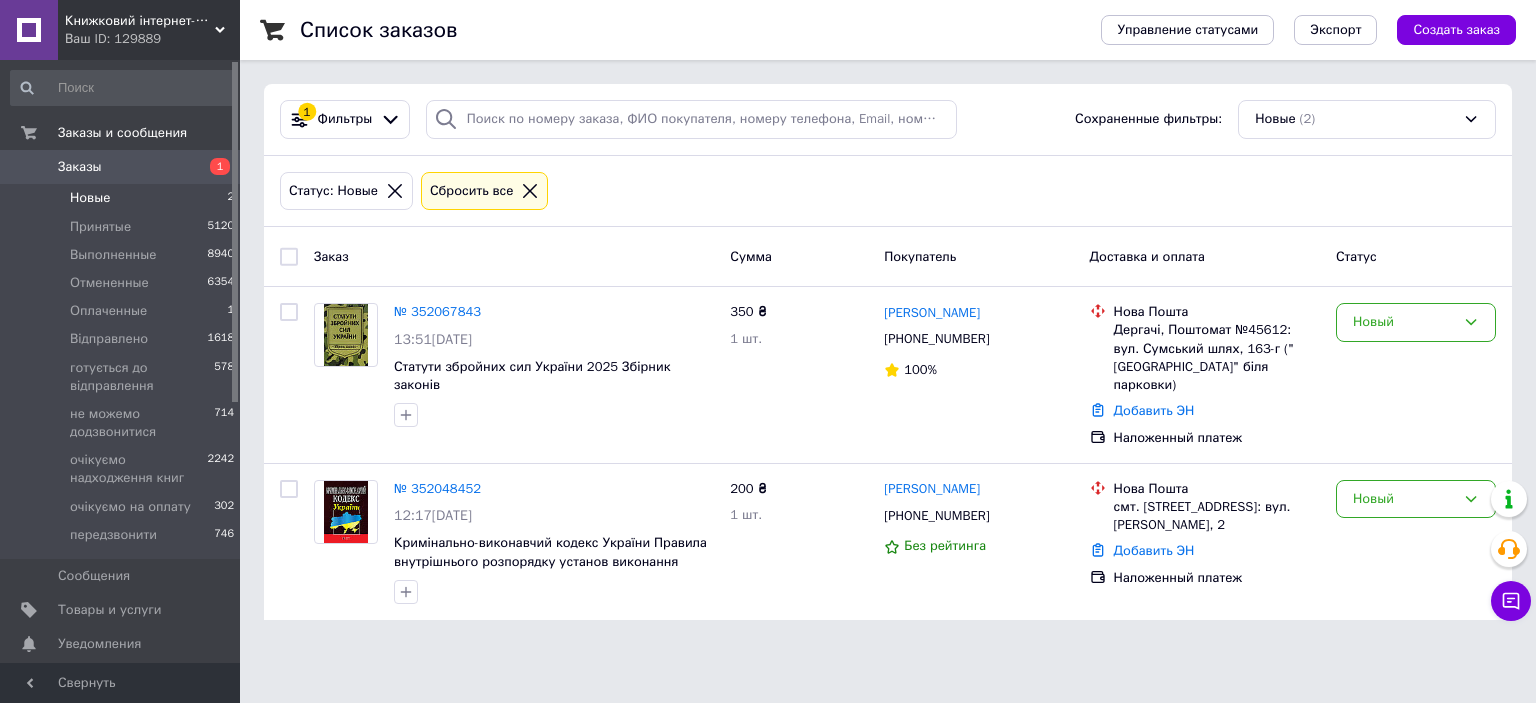 click on "Новый" at bounding box center [1404, 499] 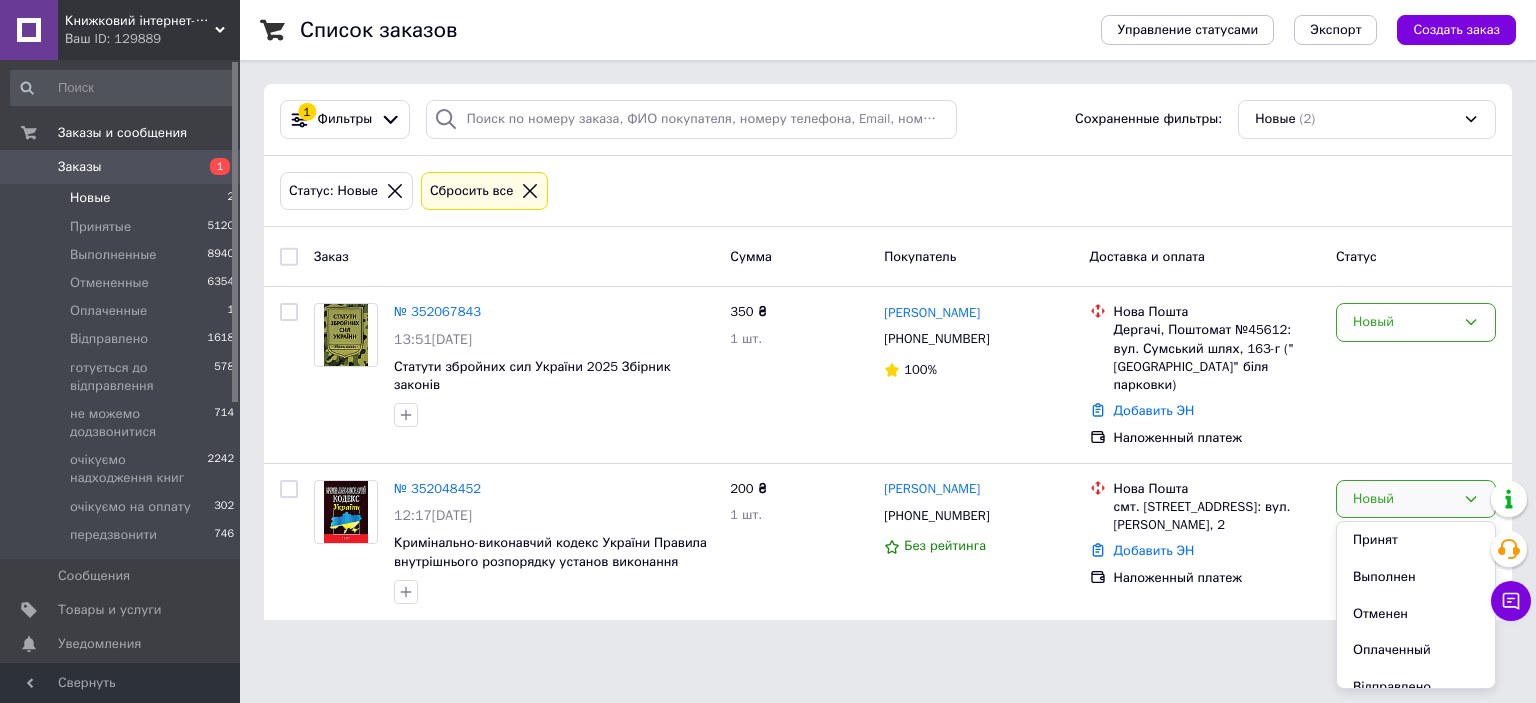 click on "Принят" at bounding box center [1416, 540] 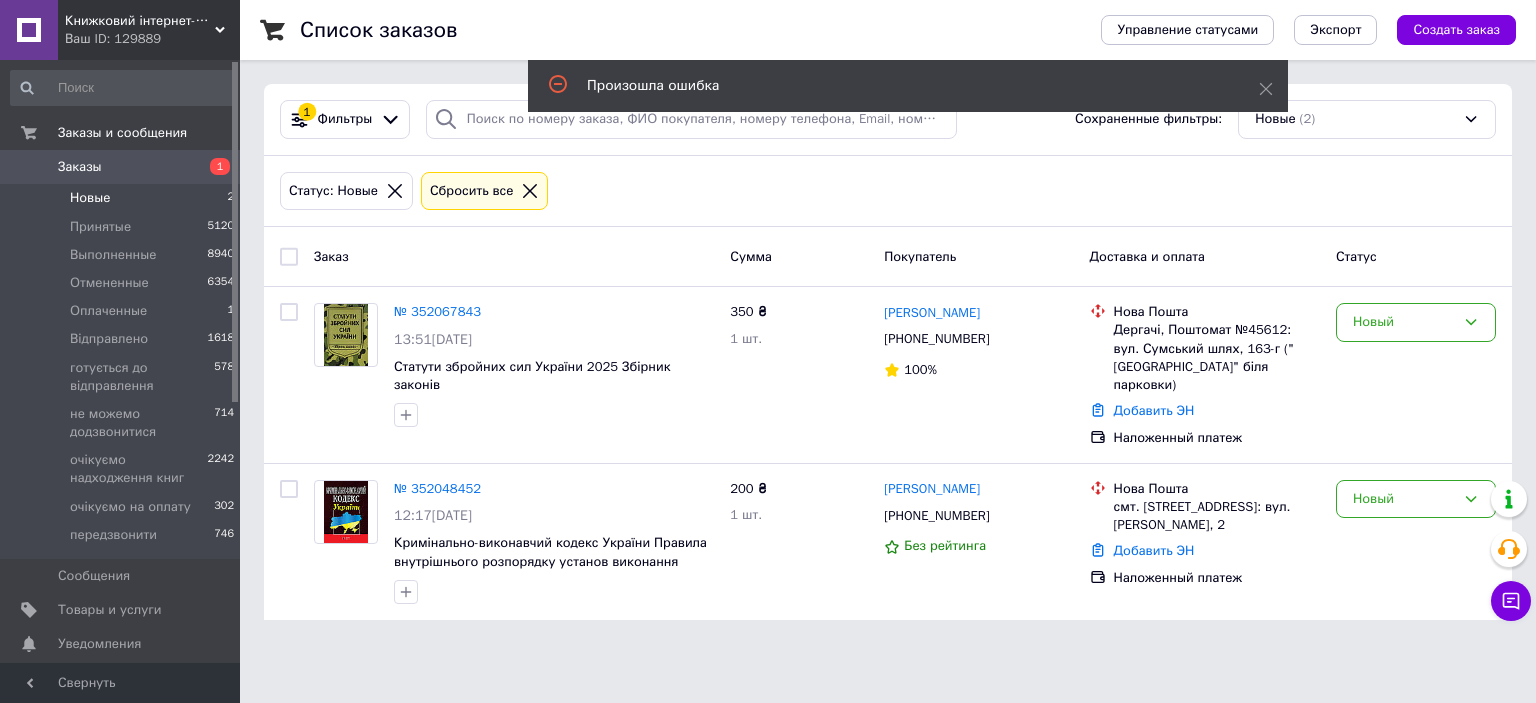 click on "Новый" at bounding box center (1404, 322) 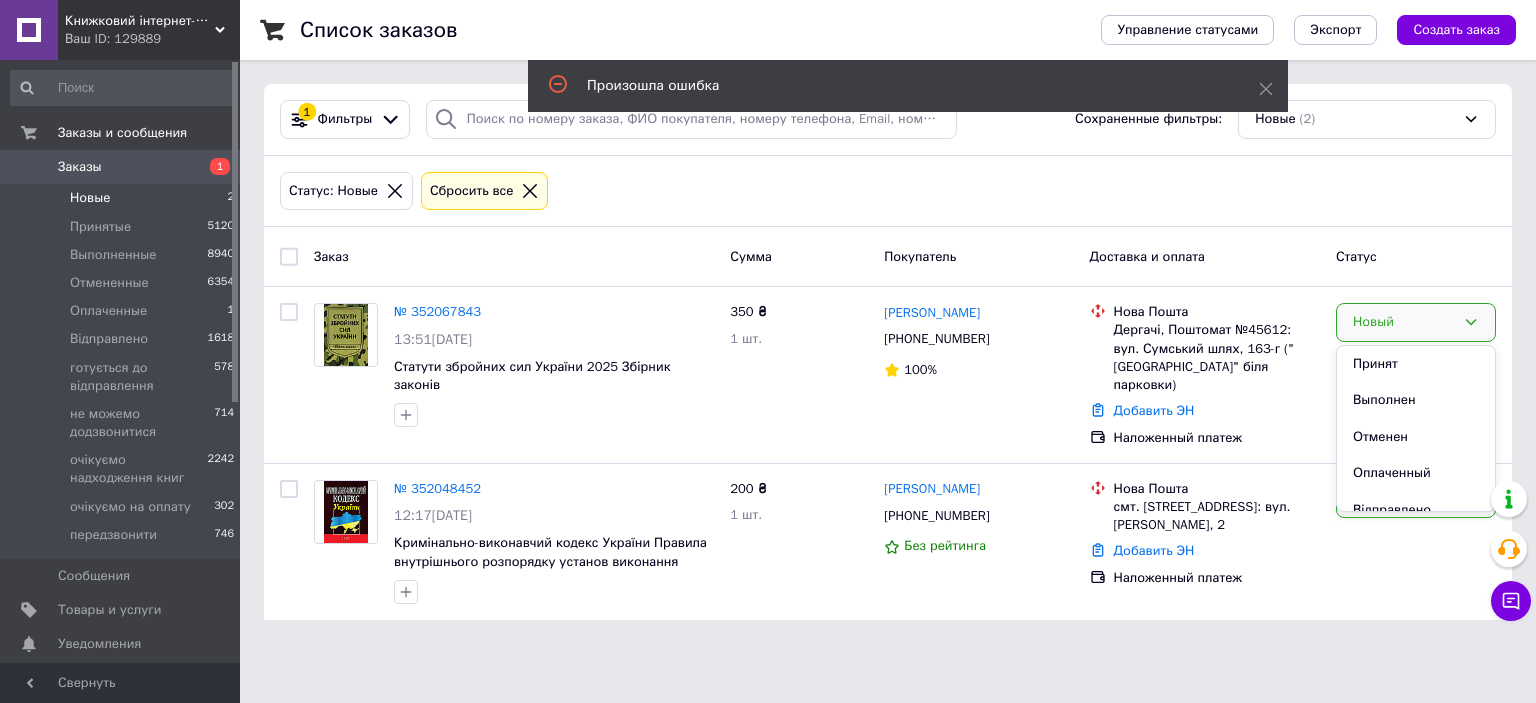 click on "Принят" at bounding box center (1416, 364) 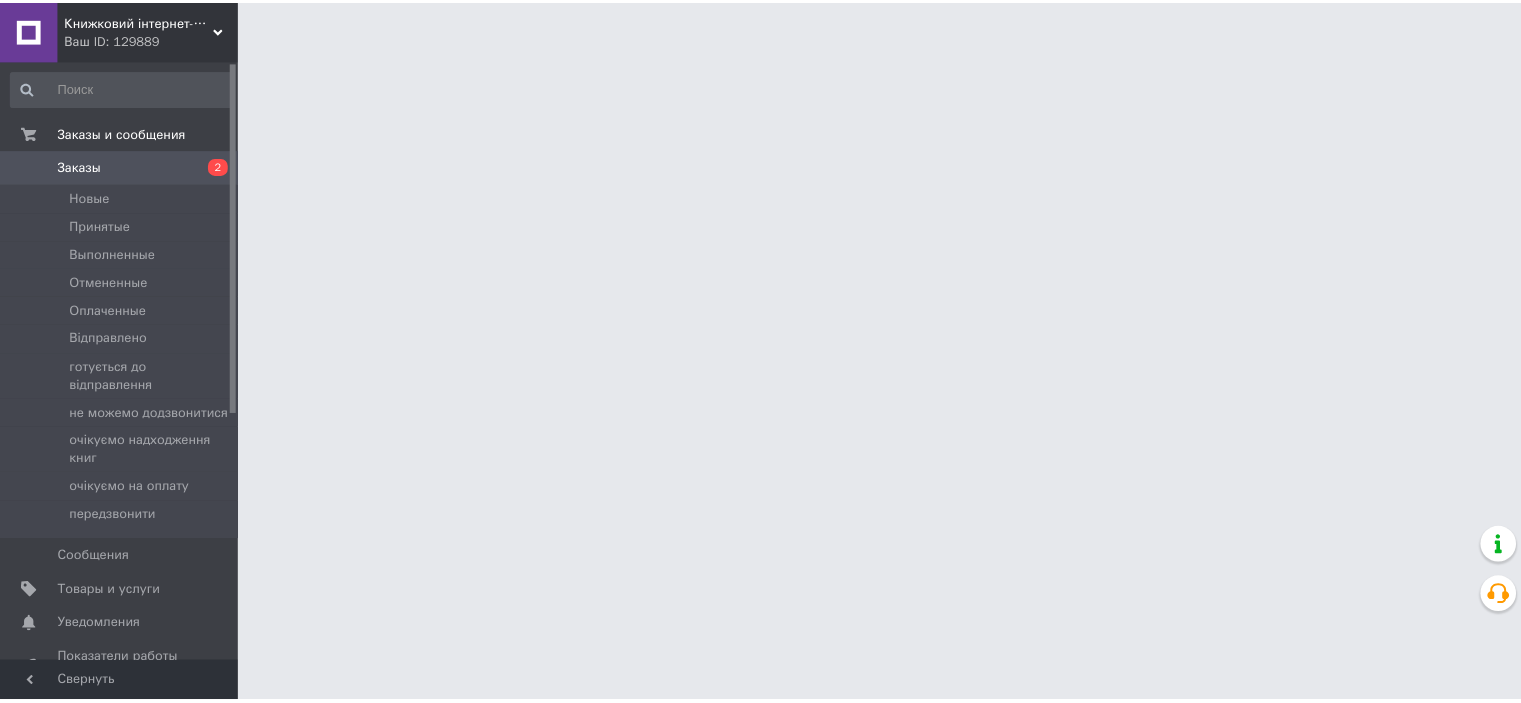 scroll, scrollTop: 0, scrollLeft: 0, axis: both 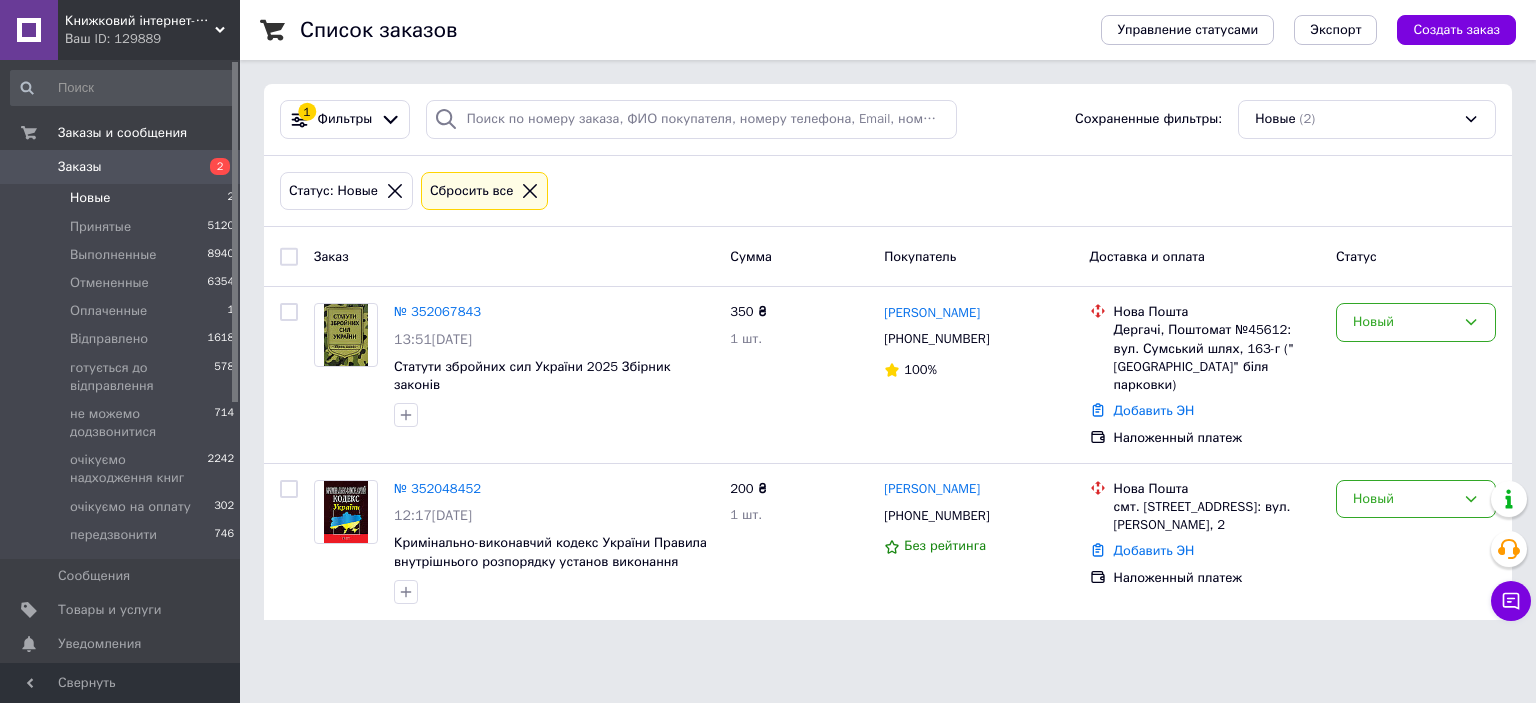 click on "Новый" at bounding box center (1404, 499) 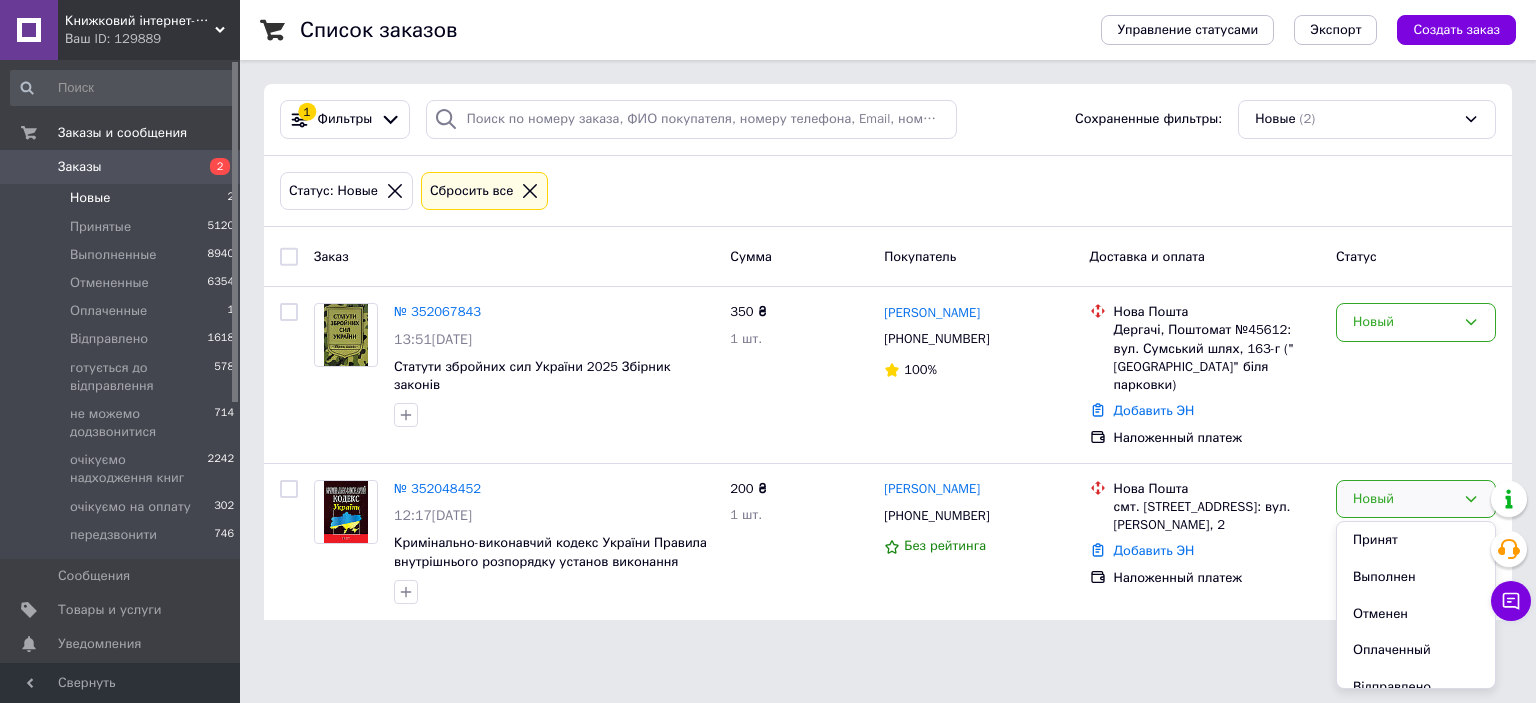 click on "Принят" at bounding box center [1416, 540] 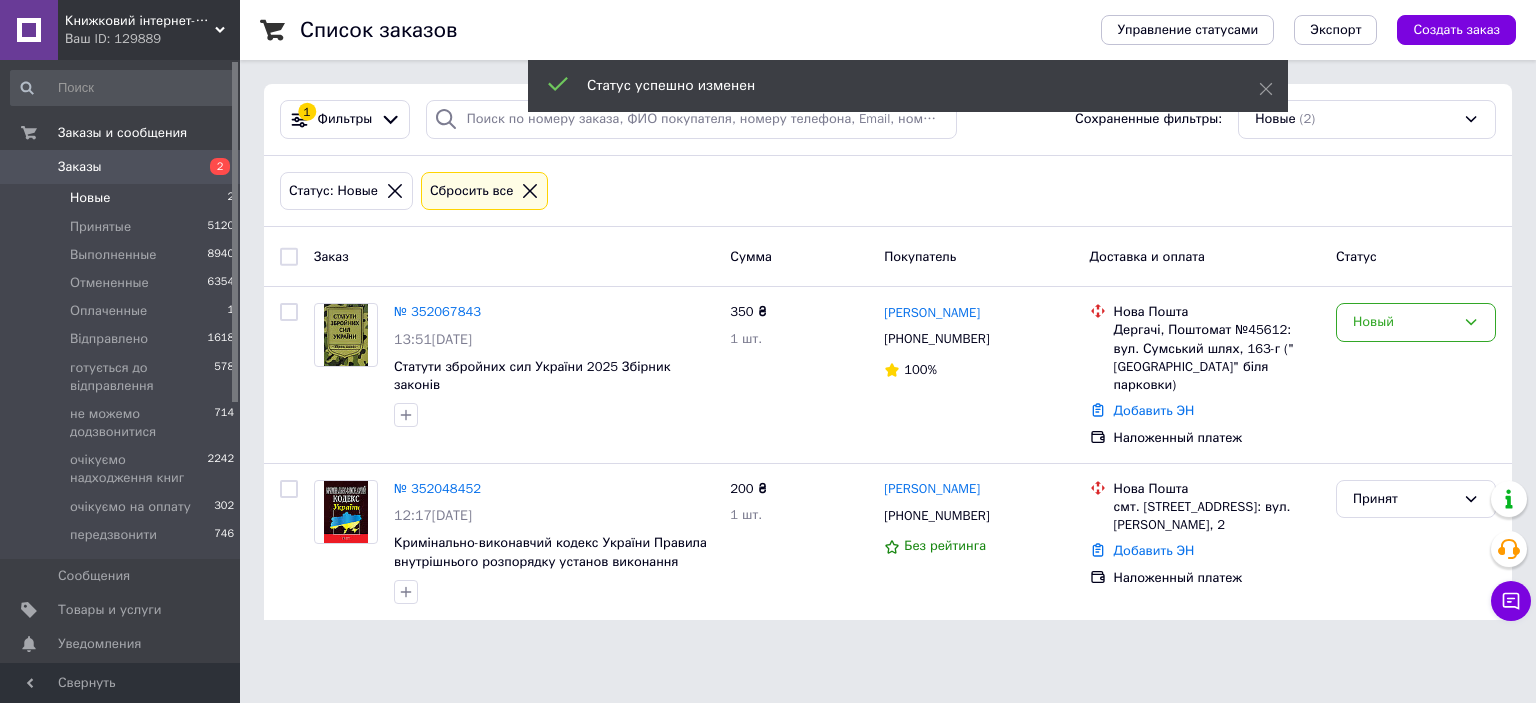 click on "Новый" at bounding box center [1416, 322] 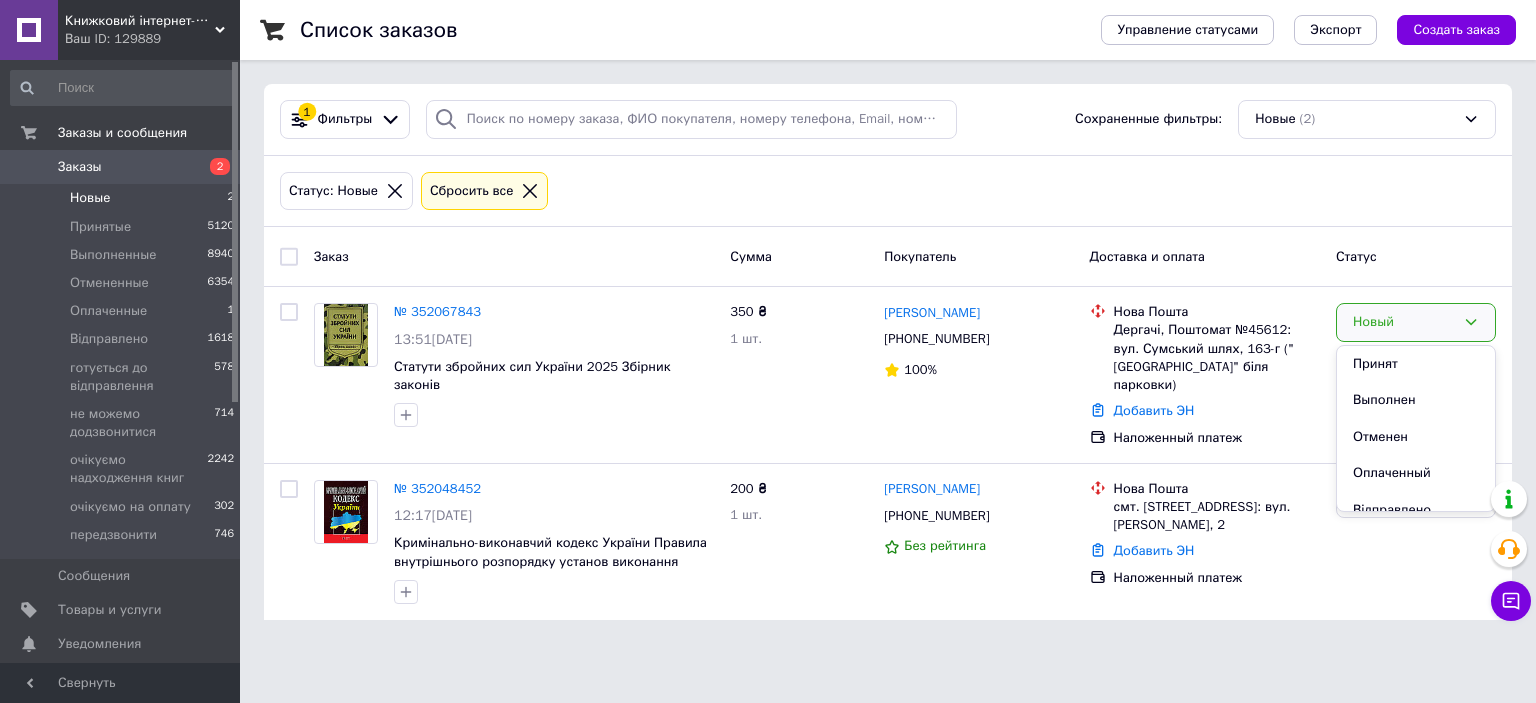 click on "Принят" at bounding box center (1416, 364) 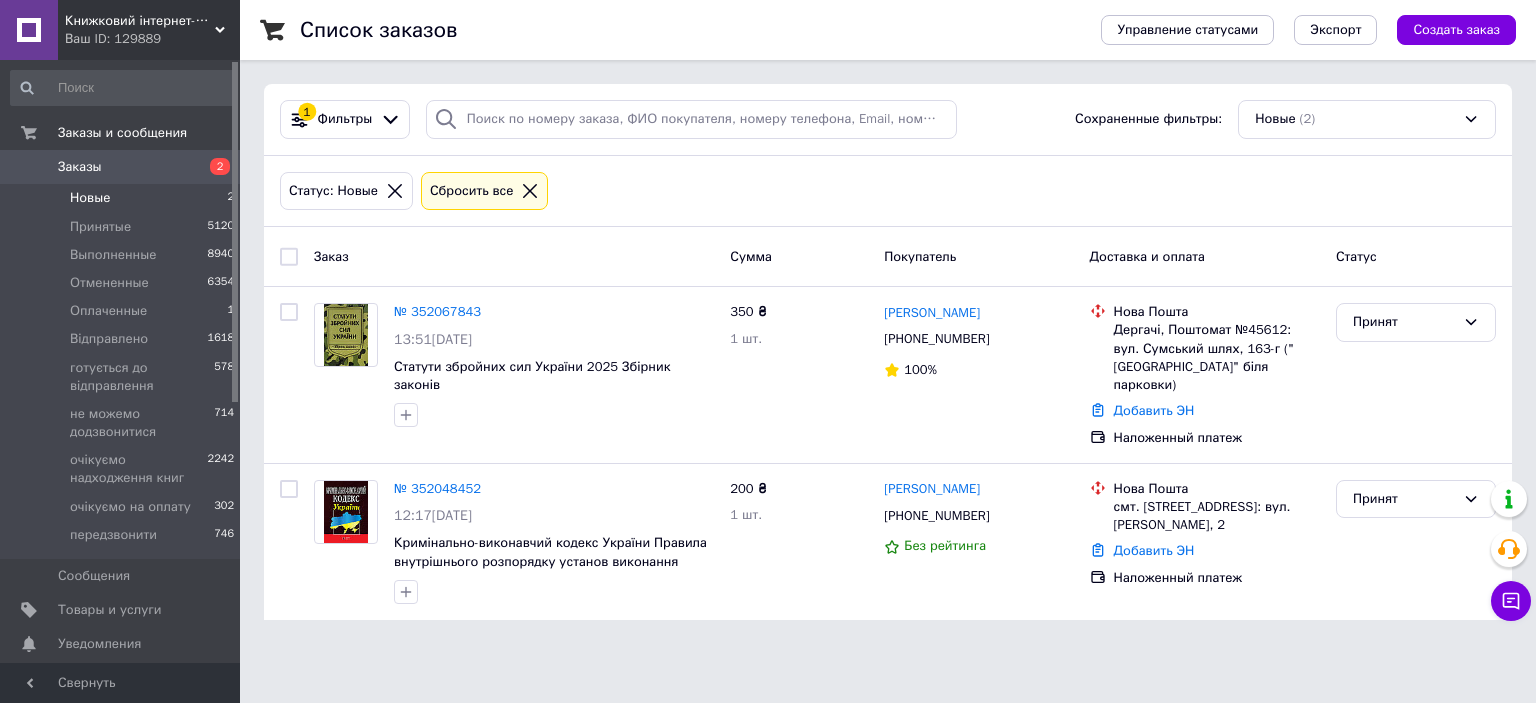 click on "Заказы" at bounding box center (80, 167) 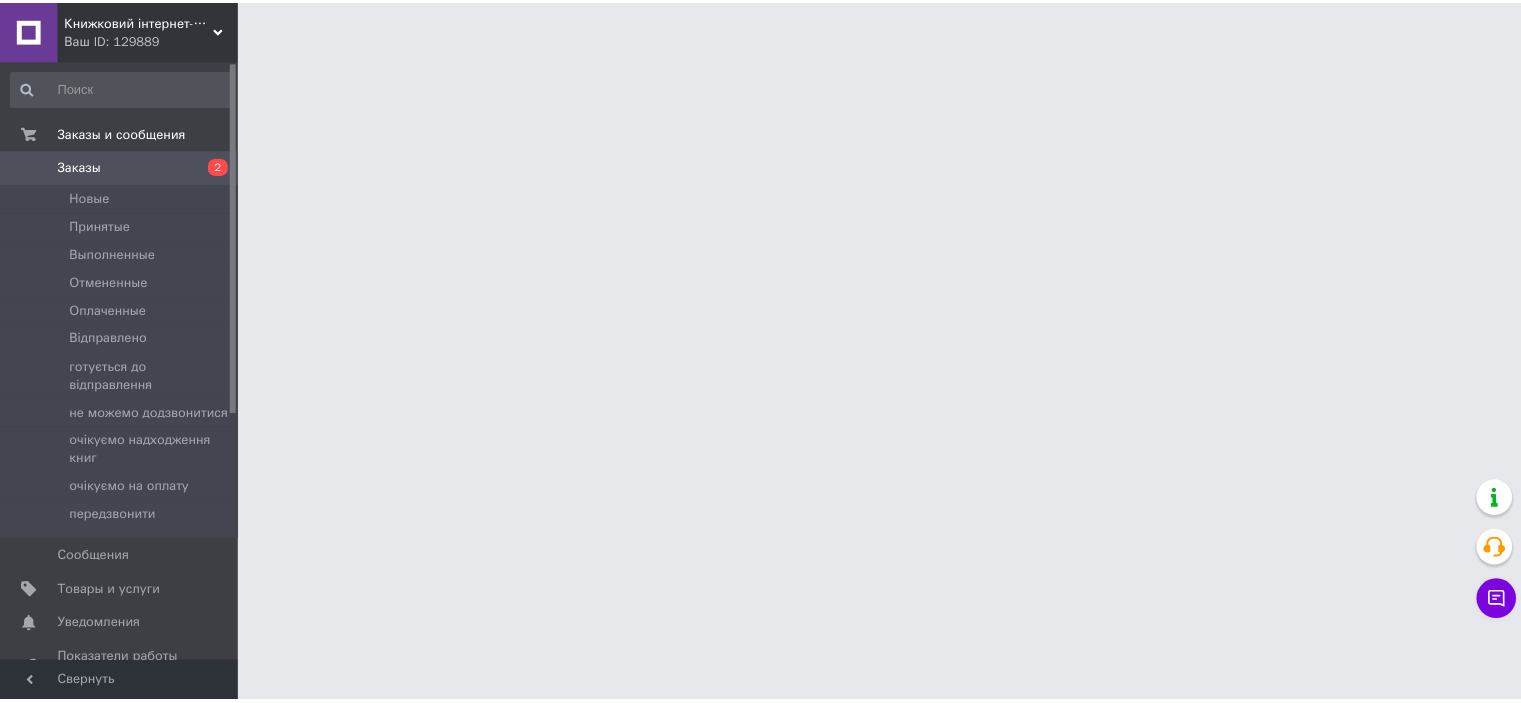 scroll, scrollTop: 0, scrollLeft: 0, axis: both 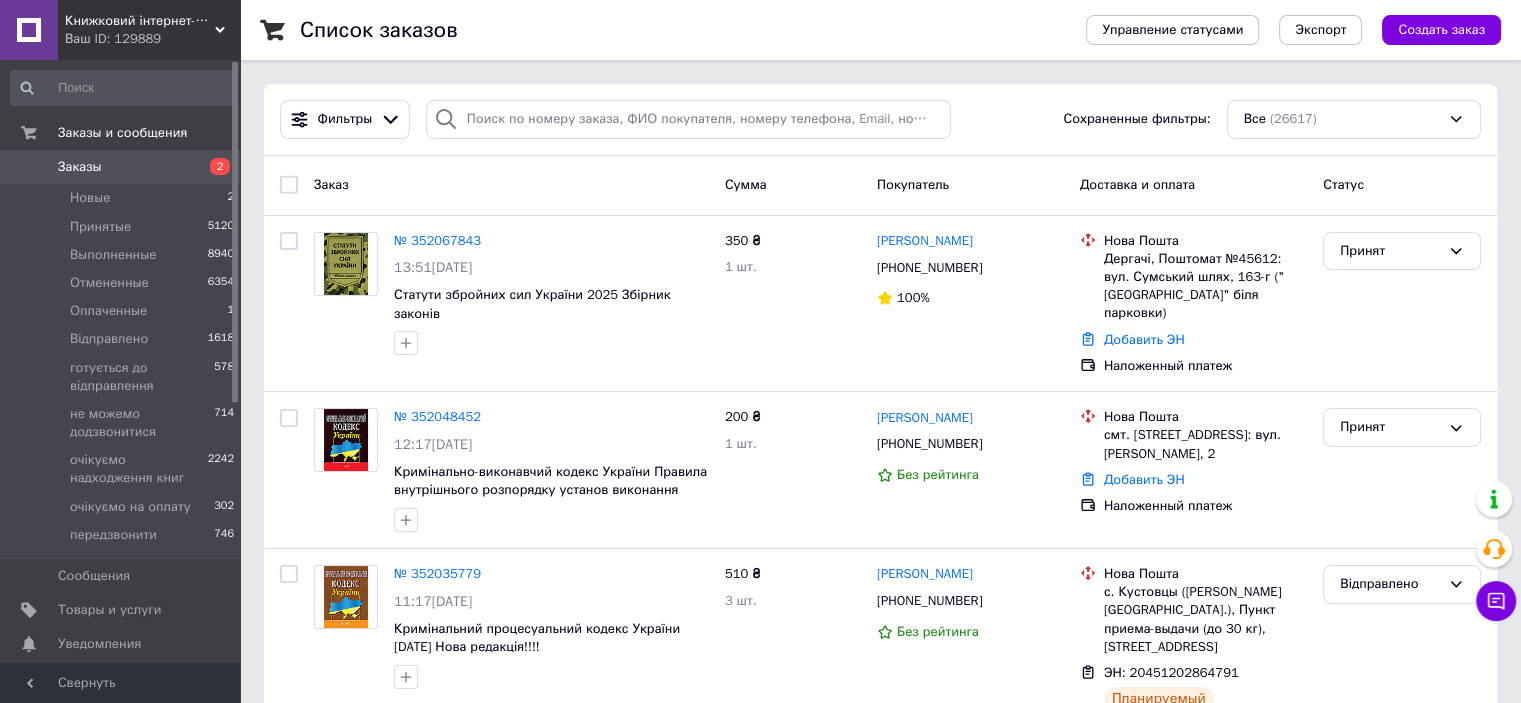 click on "Принят" at bounding box center [1402, 427] 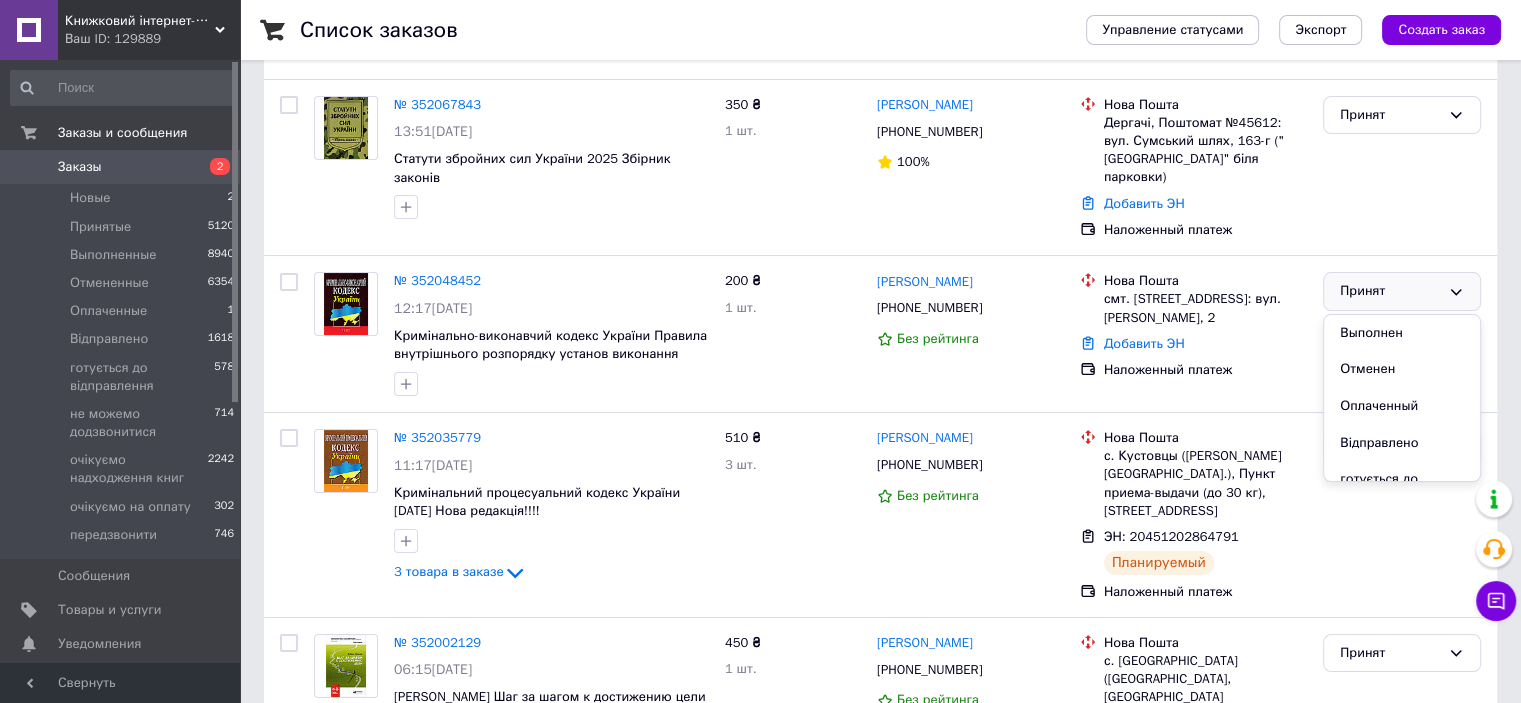 scroll, scrollTop: 148, scrollLeft: 0, axis: vertical 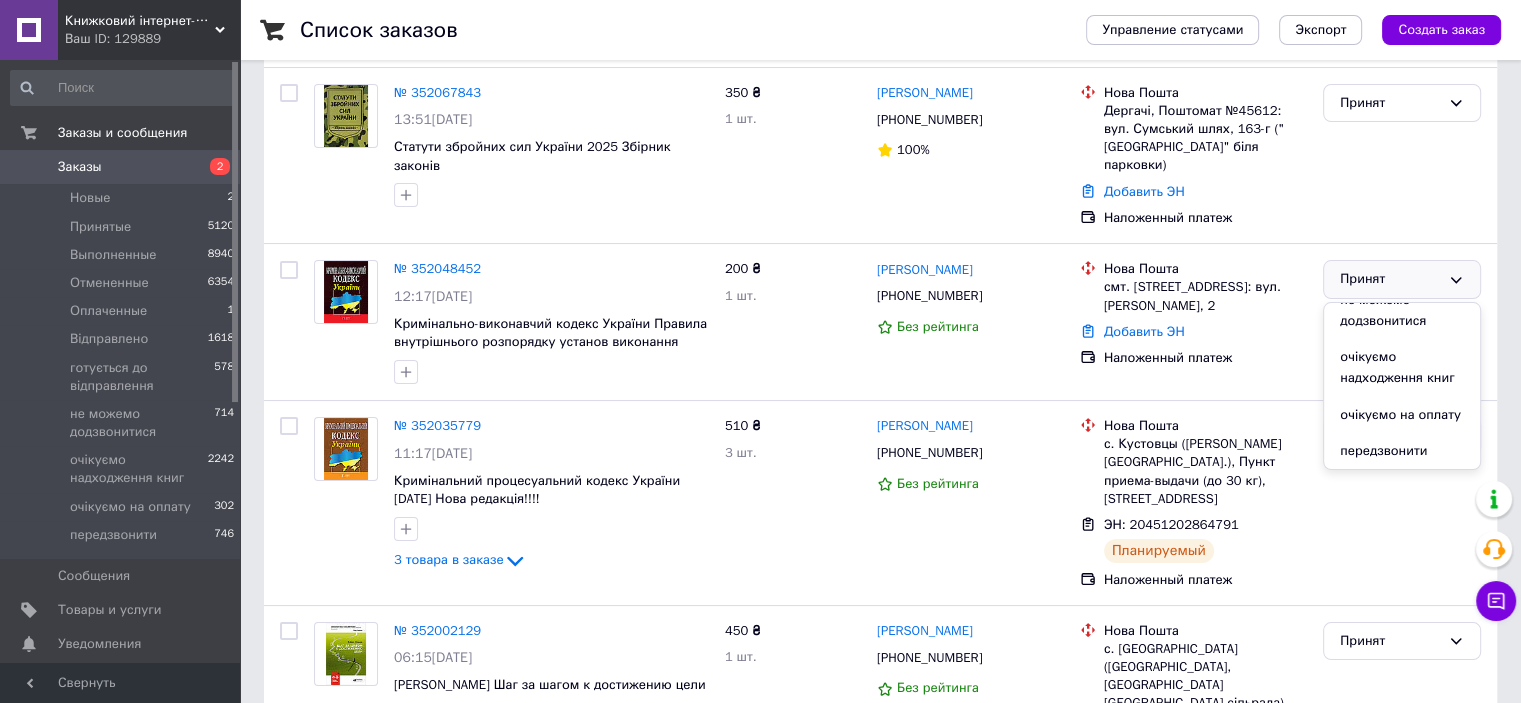 click on "очікуємо на оплату" at bounding box center [1402, 415] 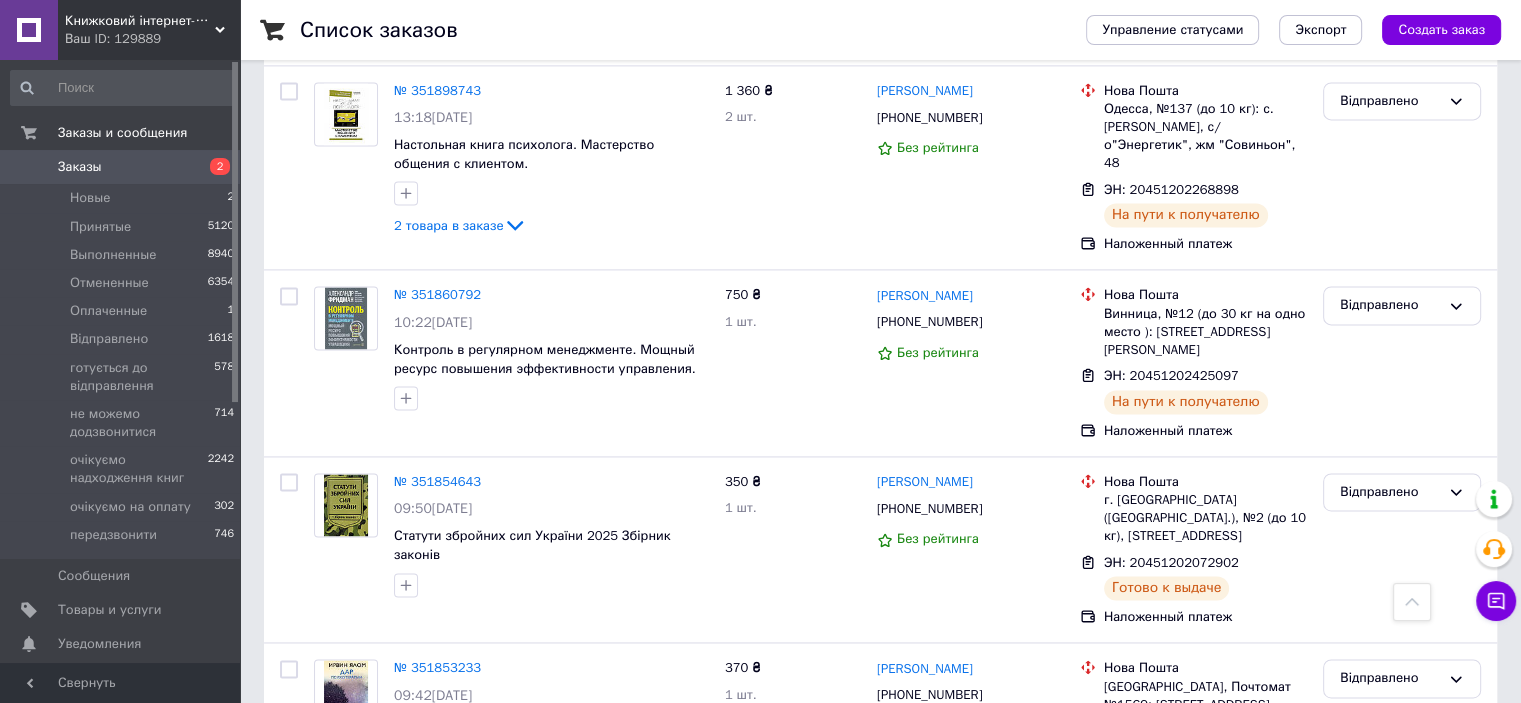 scroll, scrollTop: 2880, scrollLeft: 0, axis: vertical 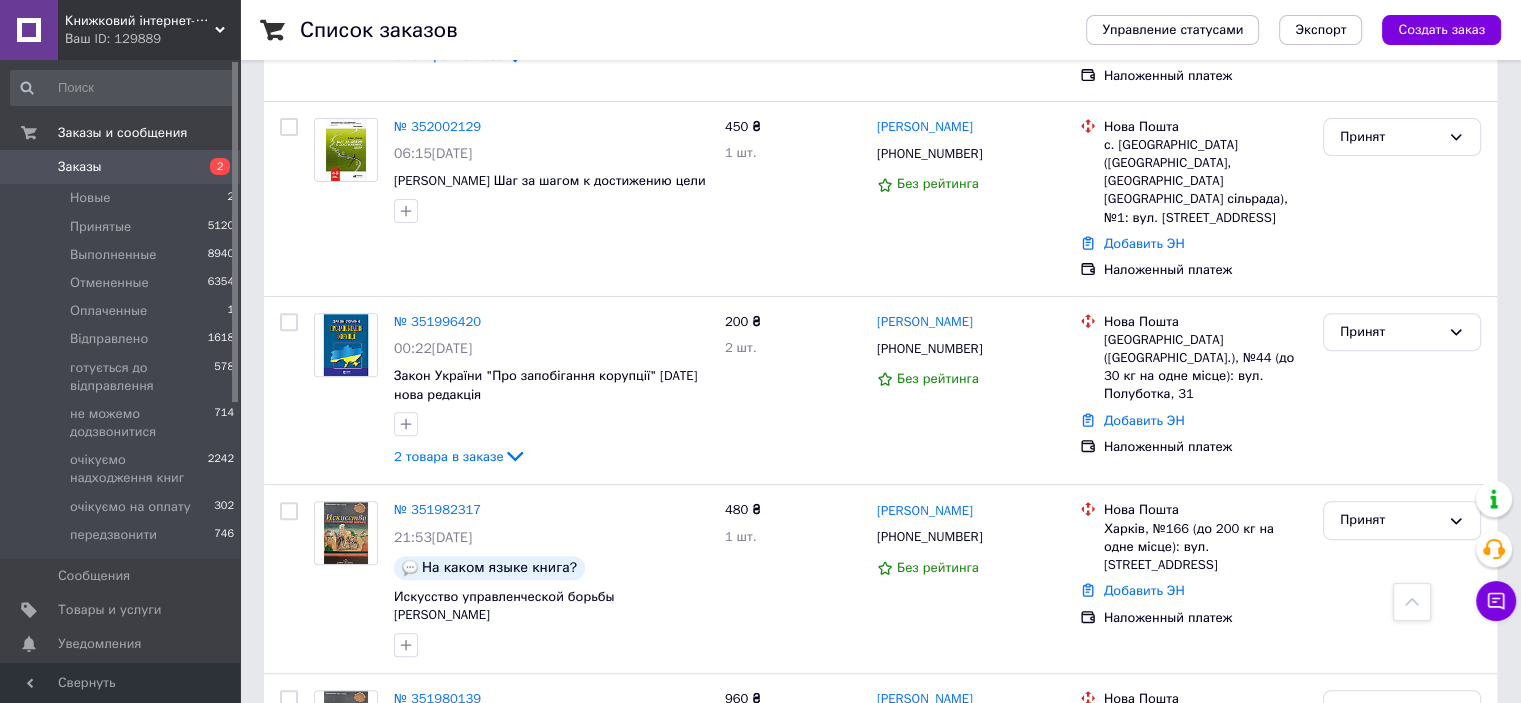 click on "Принят" at bounding box center (1402, 332) 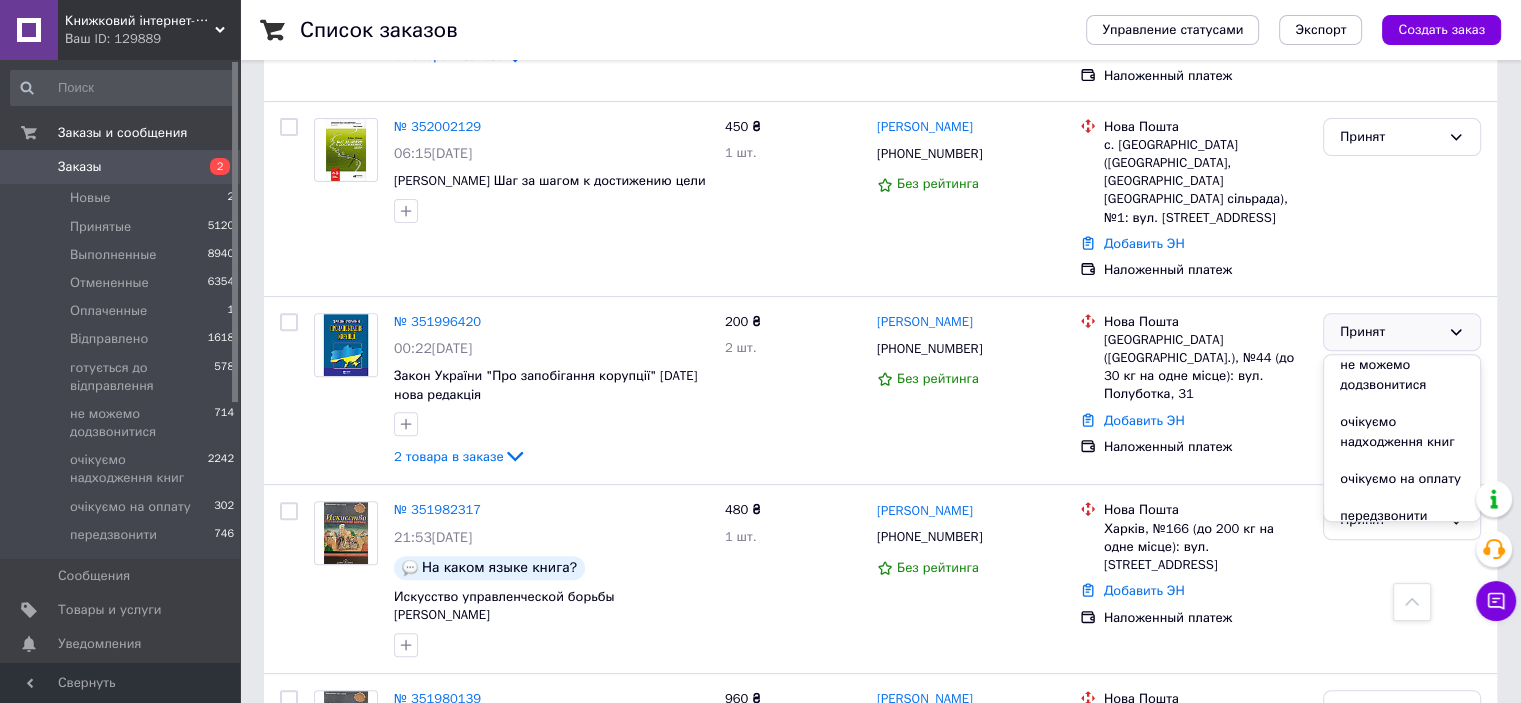 scroll, scrollTop: 224, scrollLeft: 0, axis: vertical 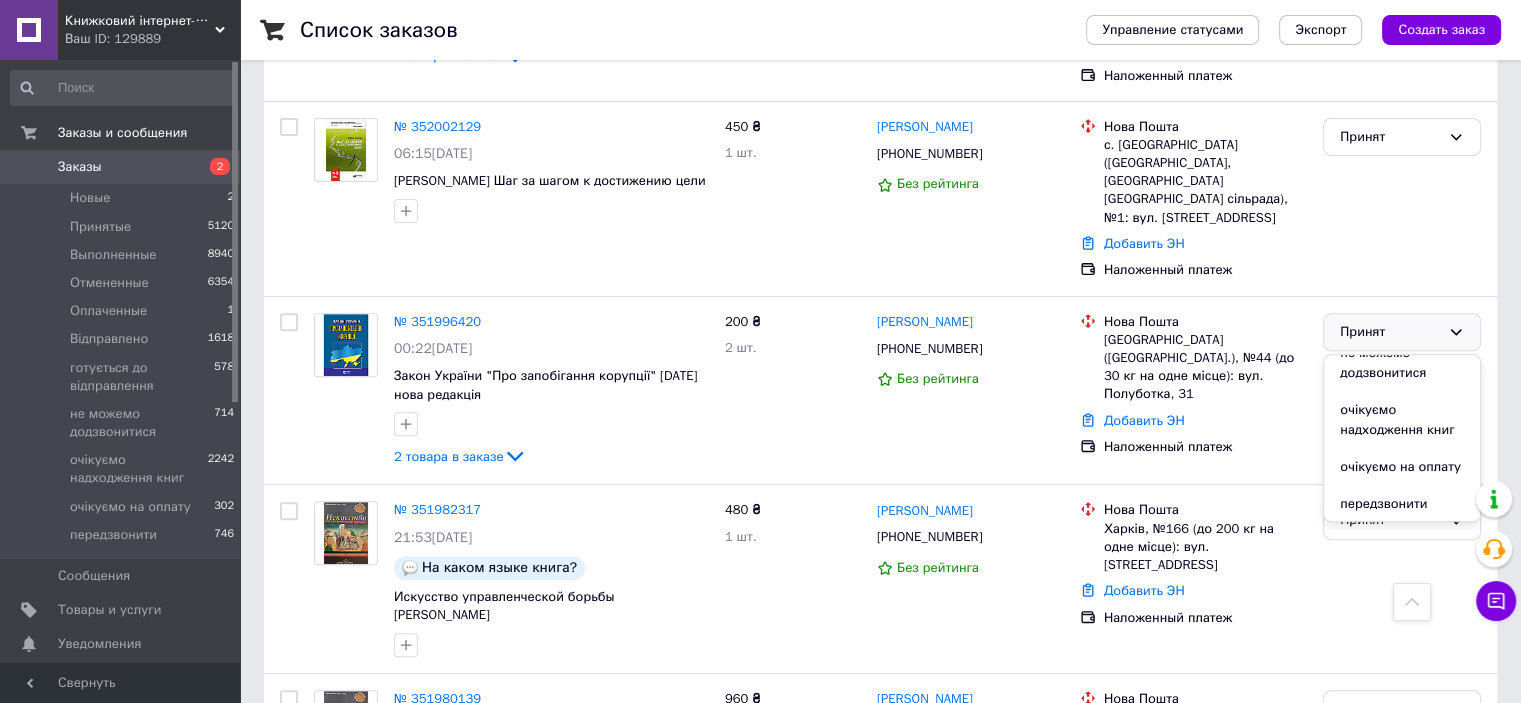 click on "очікуємо на оплату" at bounding box center (1402, 467) 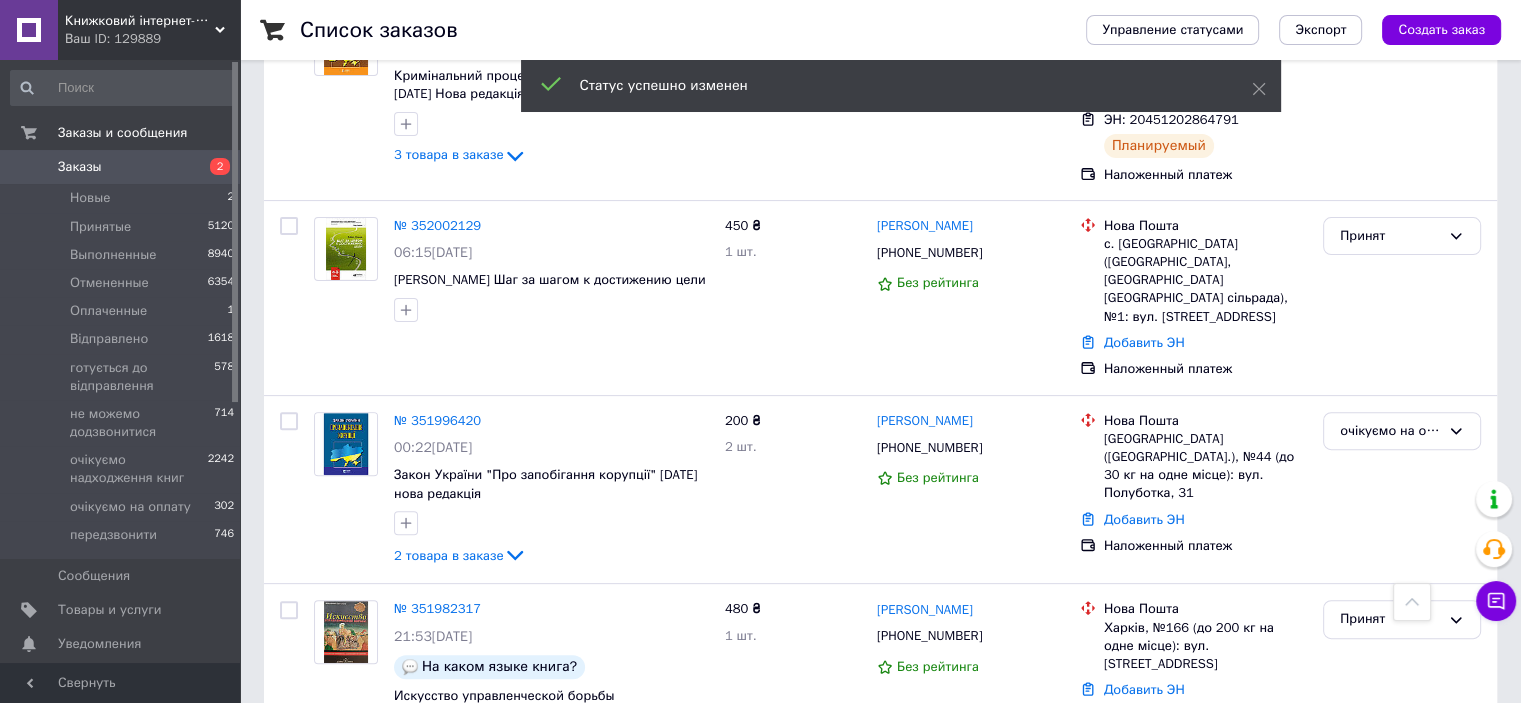 scroll, scrollTop: 520, scrollLeft: 0, axis: vertical 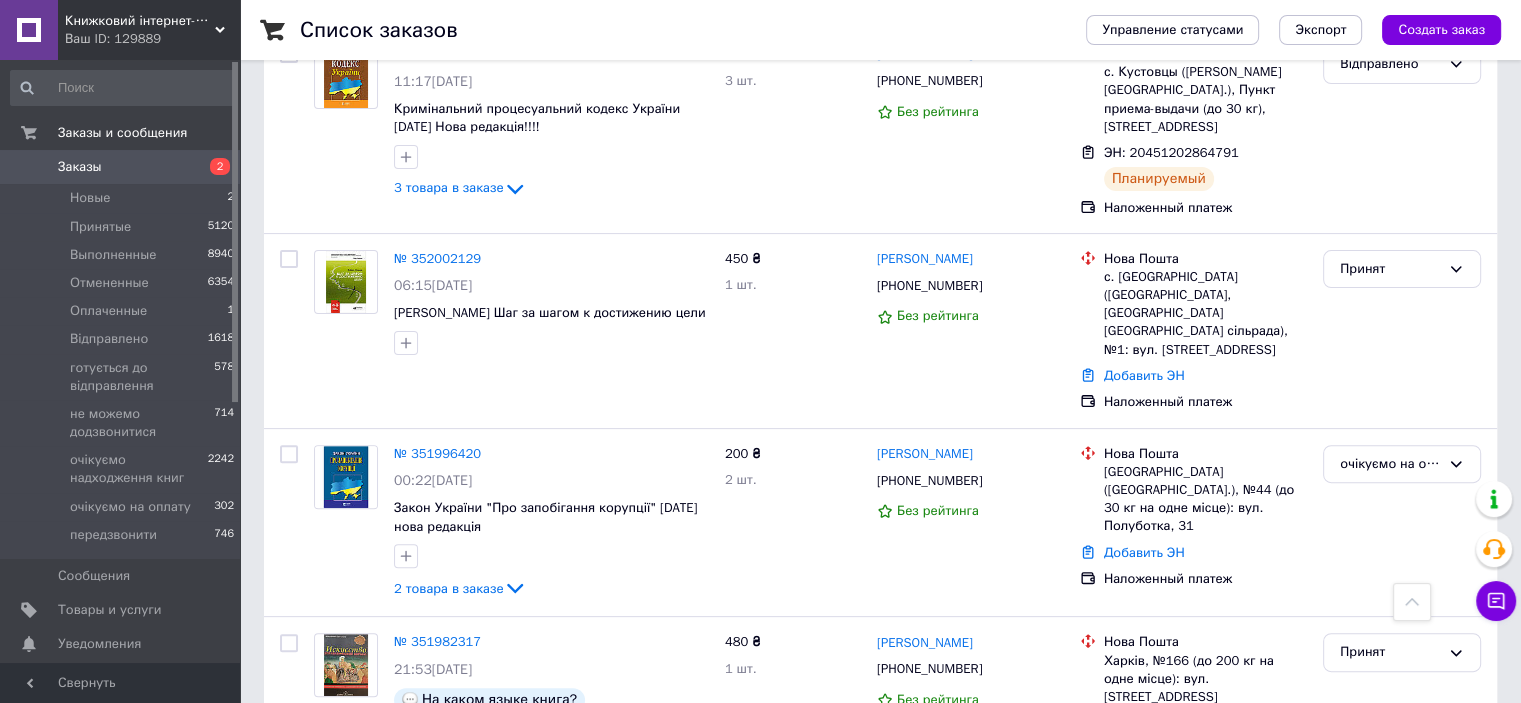 click on "№ 352002129" at bounding box center (437, 258) 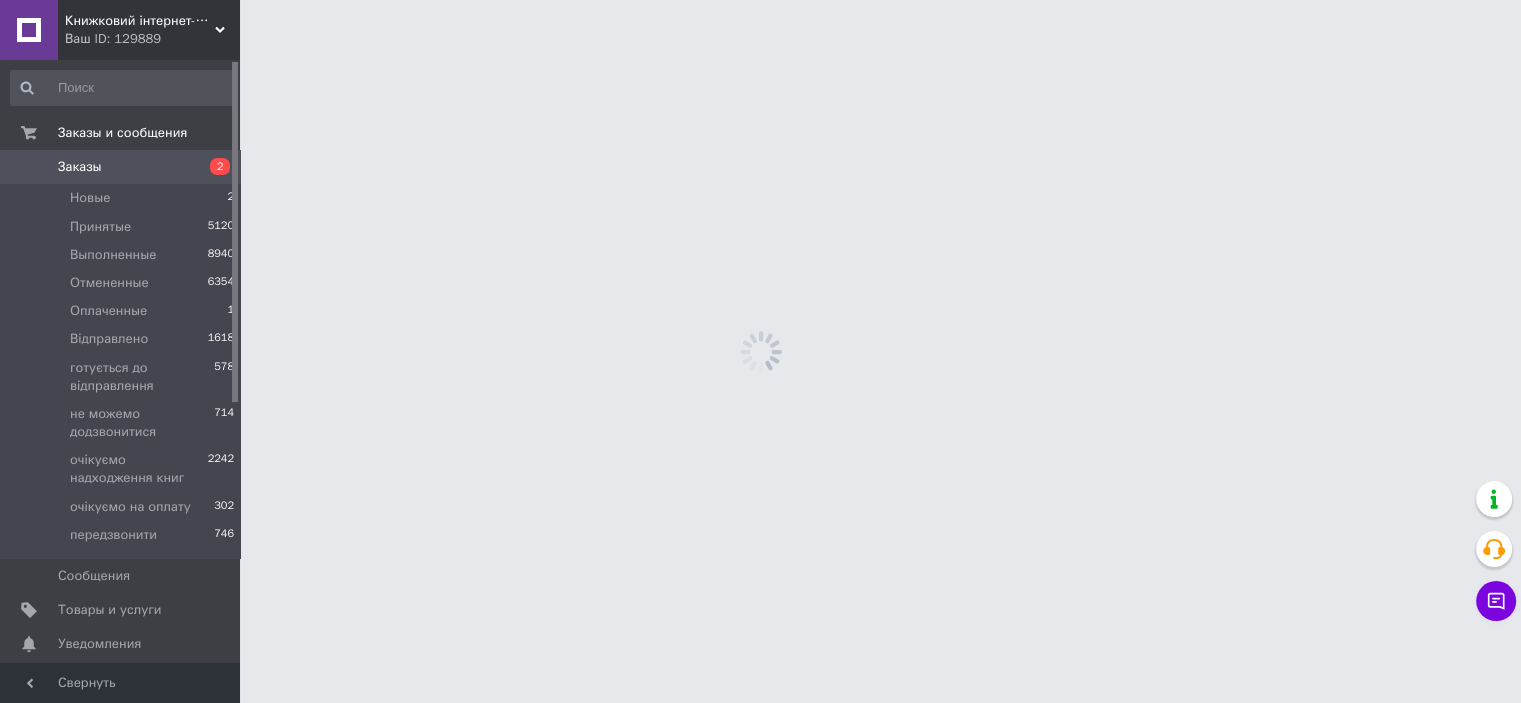 scroll, scrollTop: 0, scrollLeft: 0, axis: both 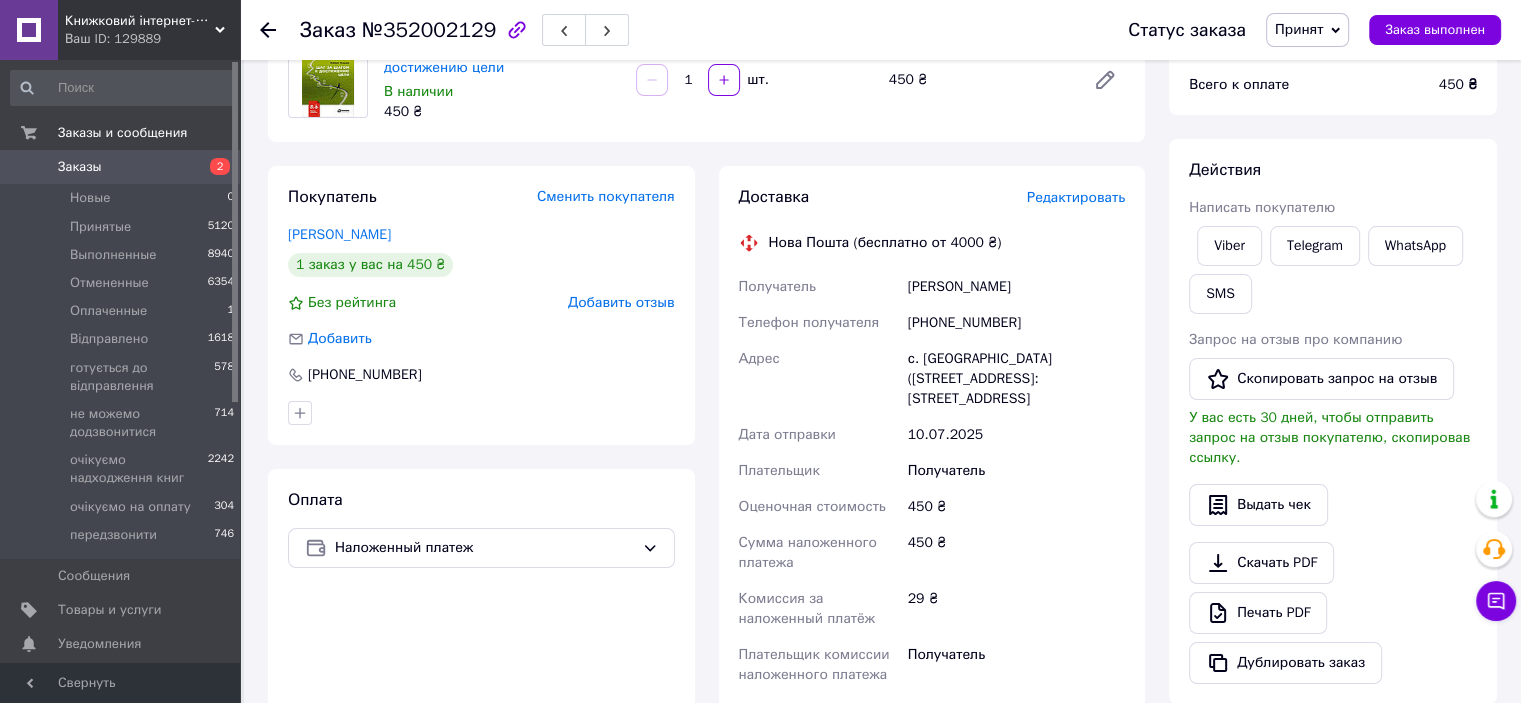 click on "Редактировать" at bounding box center [1076, 197] 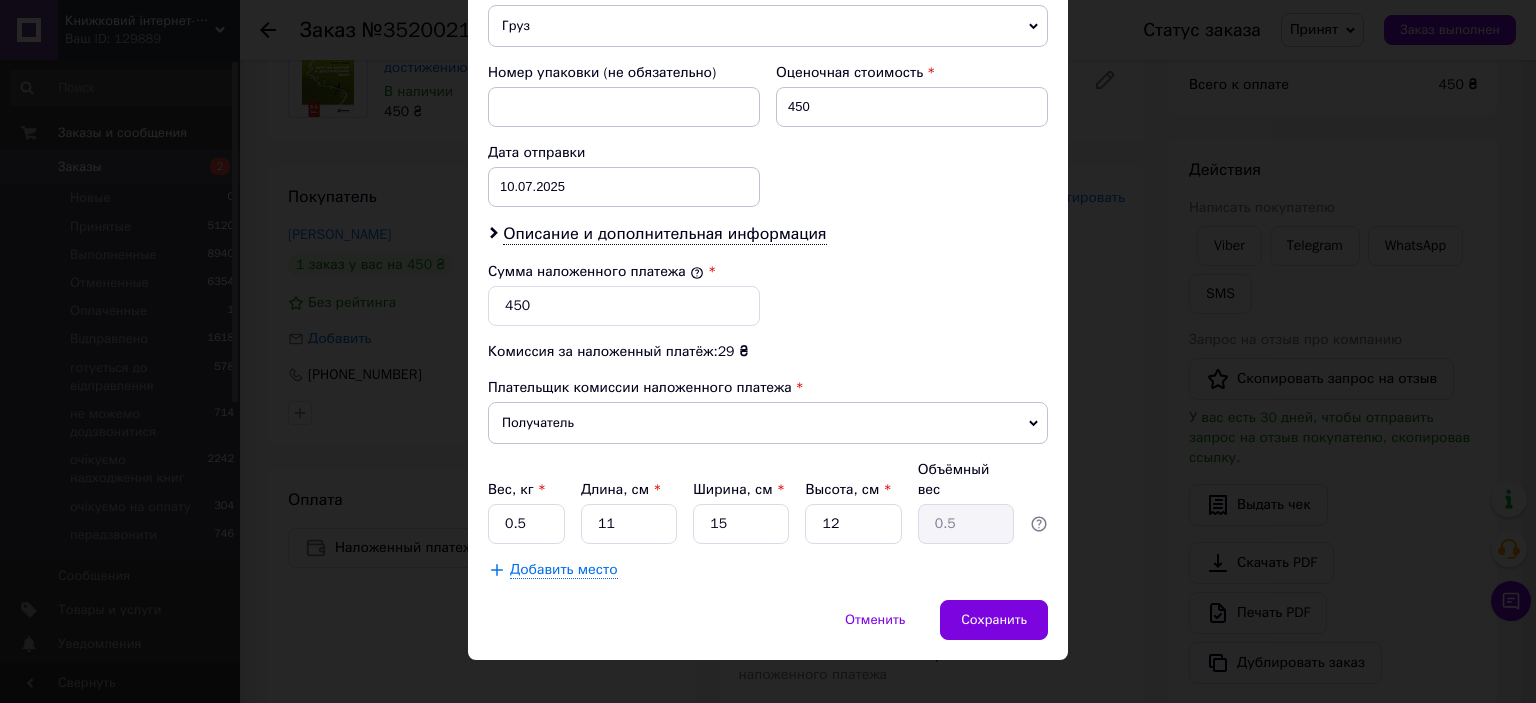 scroll, scrollTop: 838, scrollLeft: 0, axis: vertical 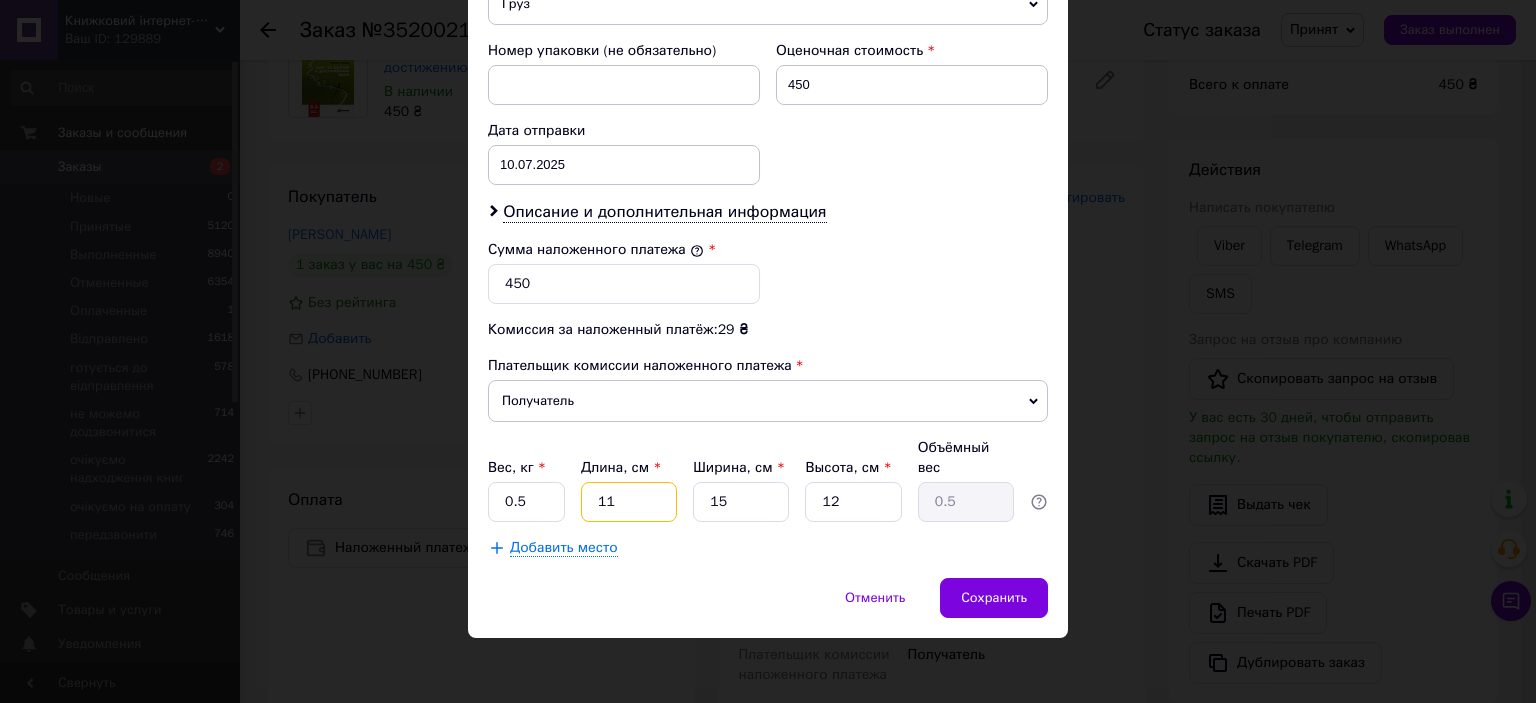 click on "11" at bounding box center [629, 502] 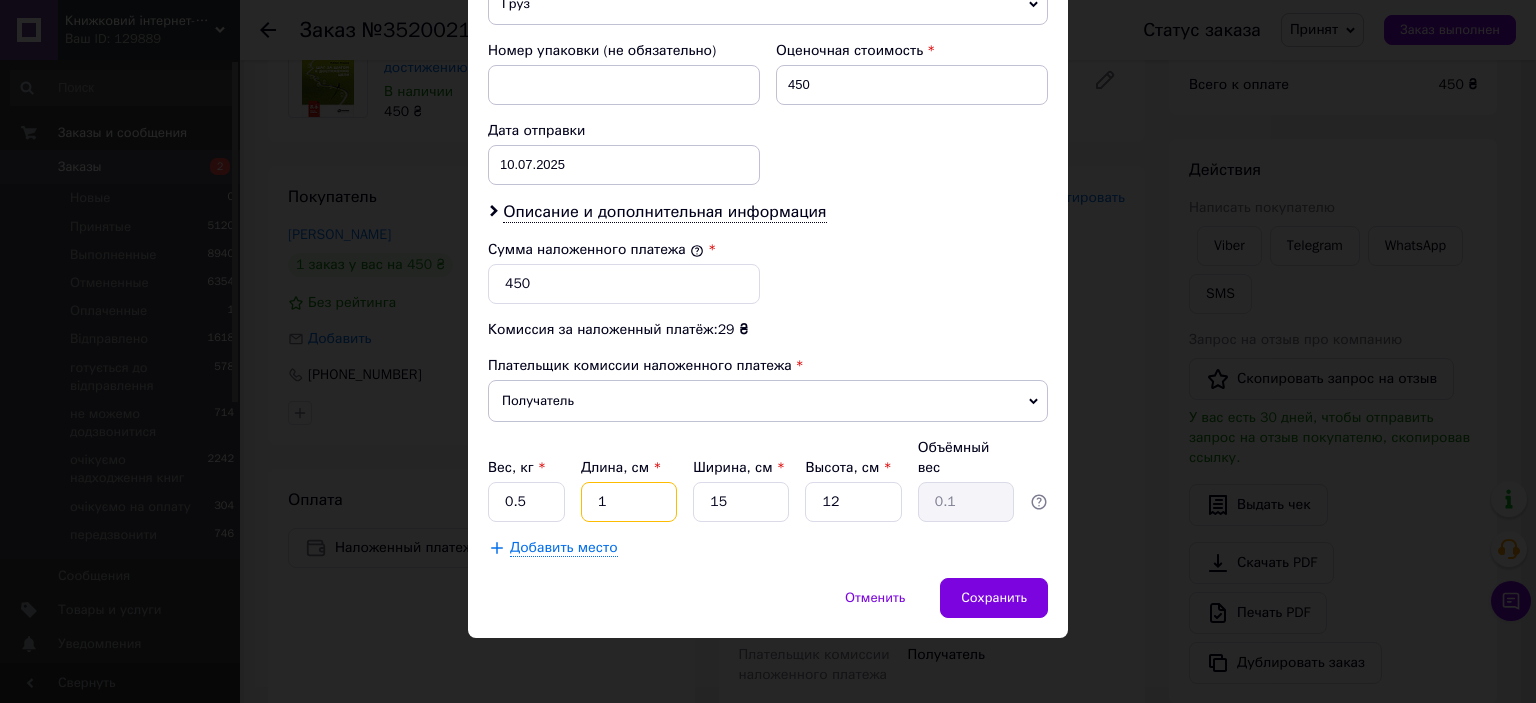type 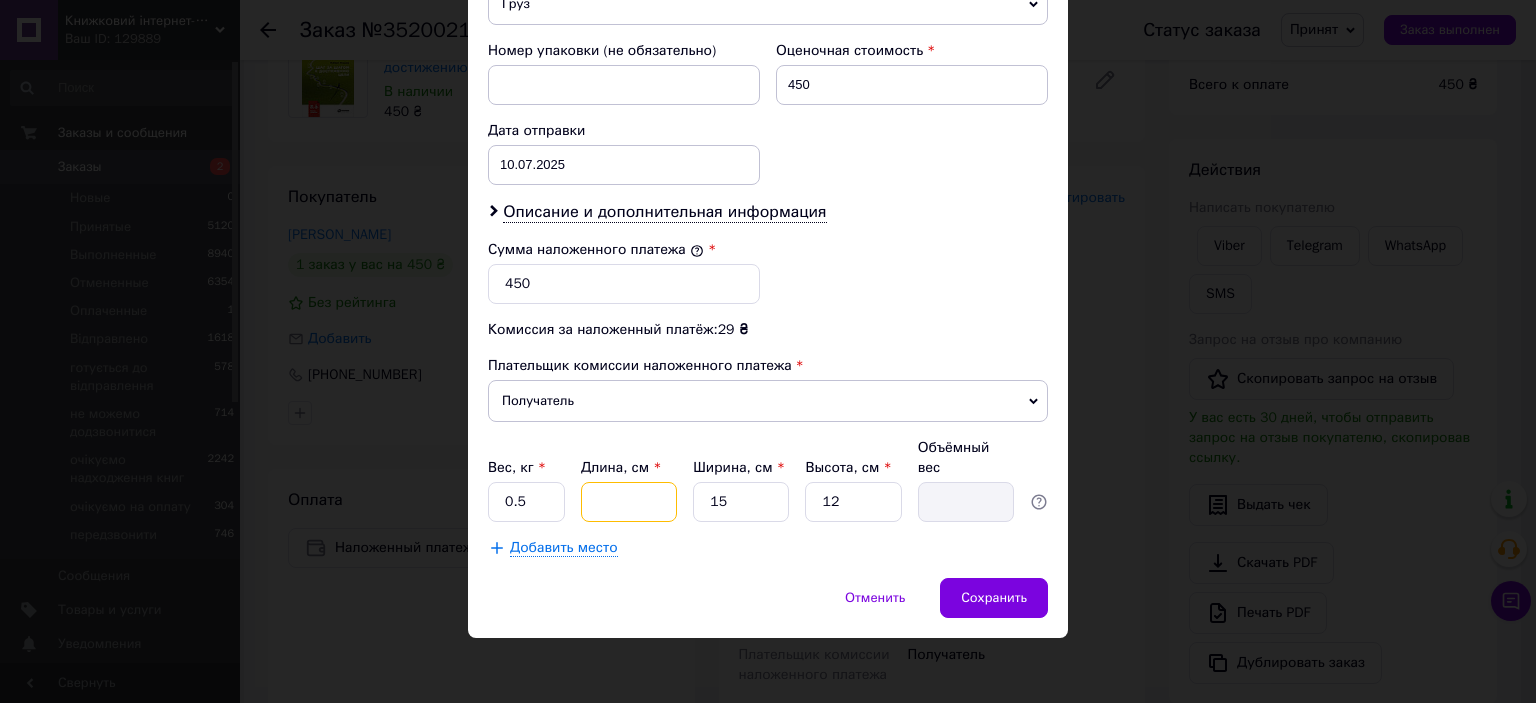 type on "2" 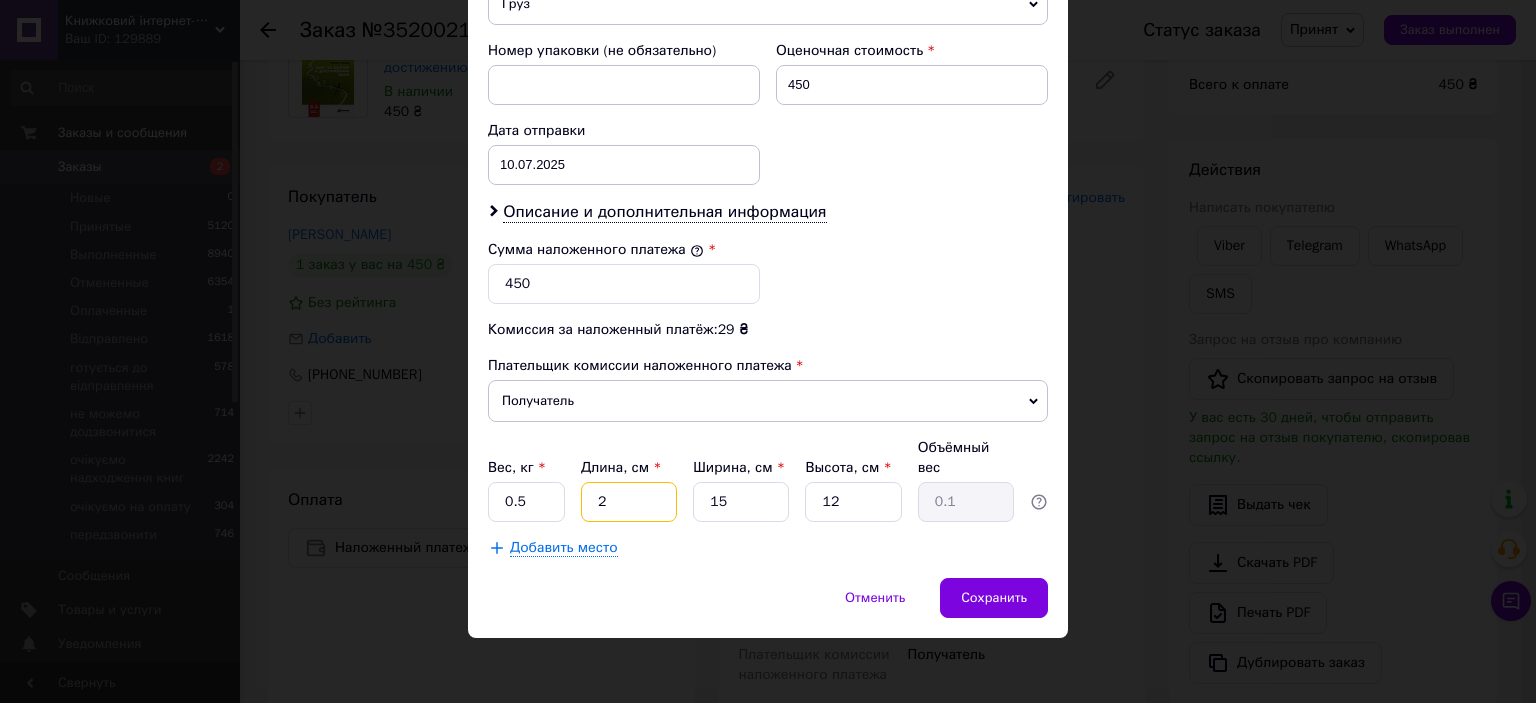 type on "23" 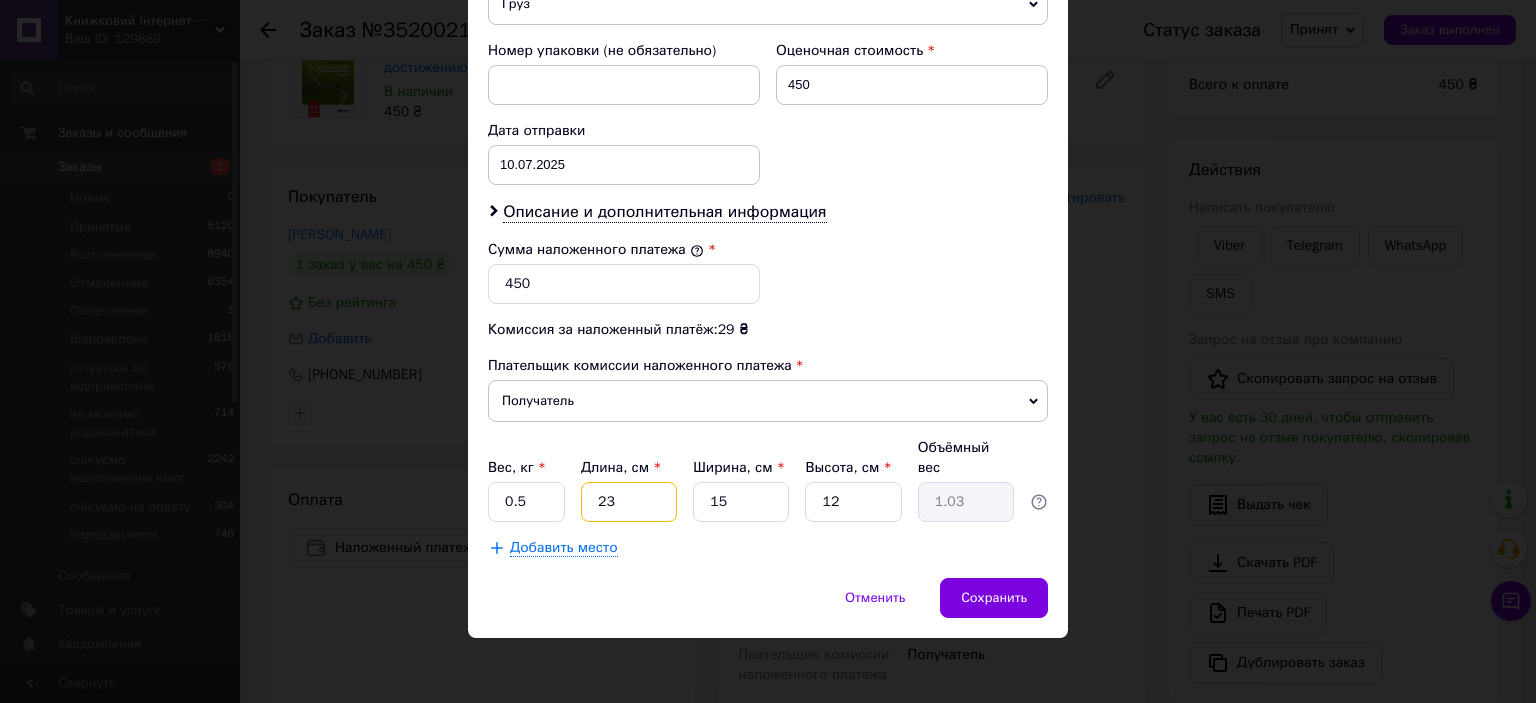 type on "23" 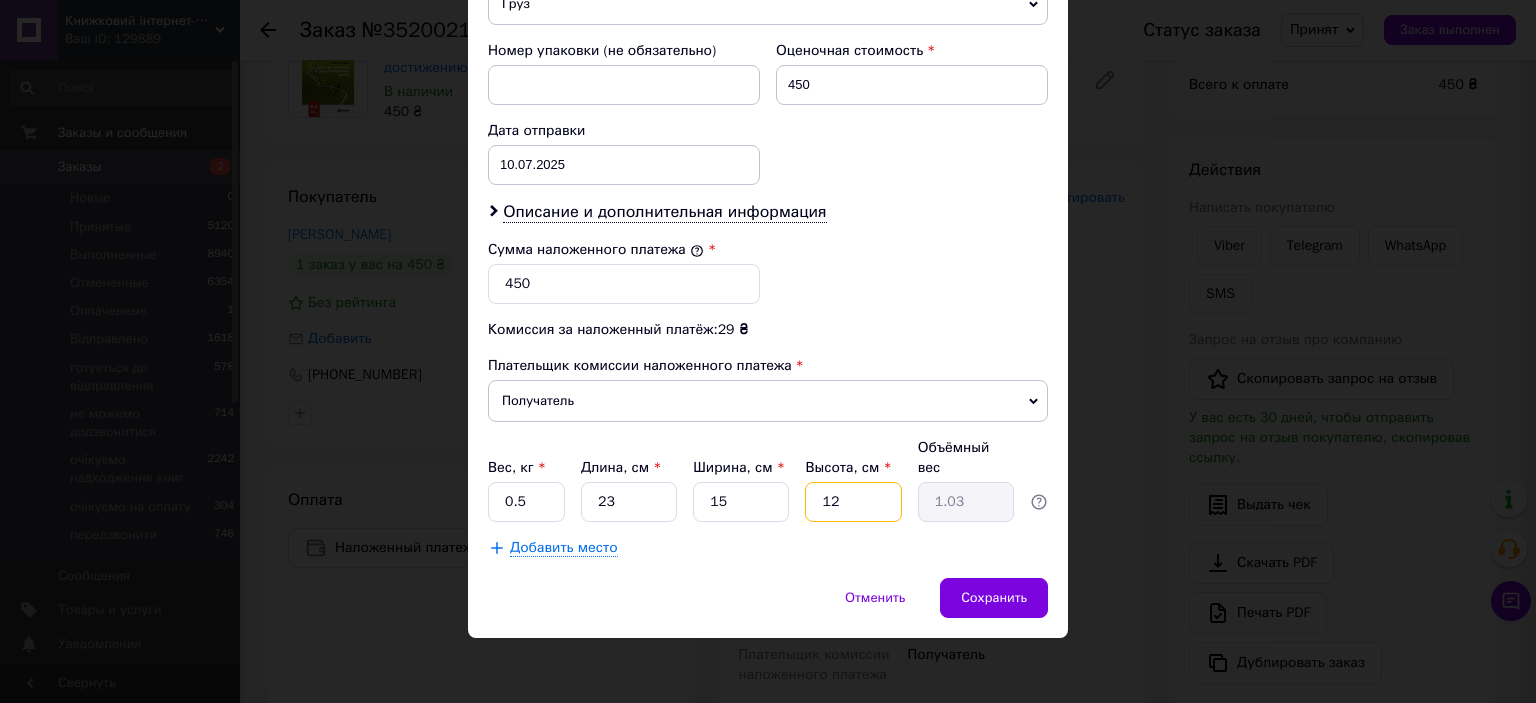 click on "12" at bounding box center (853, 502) 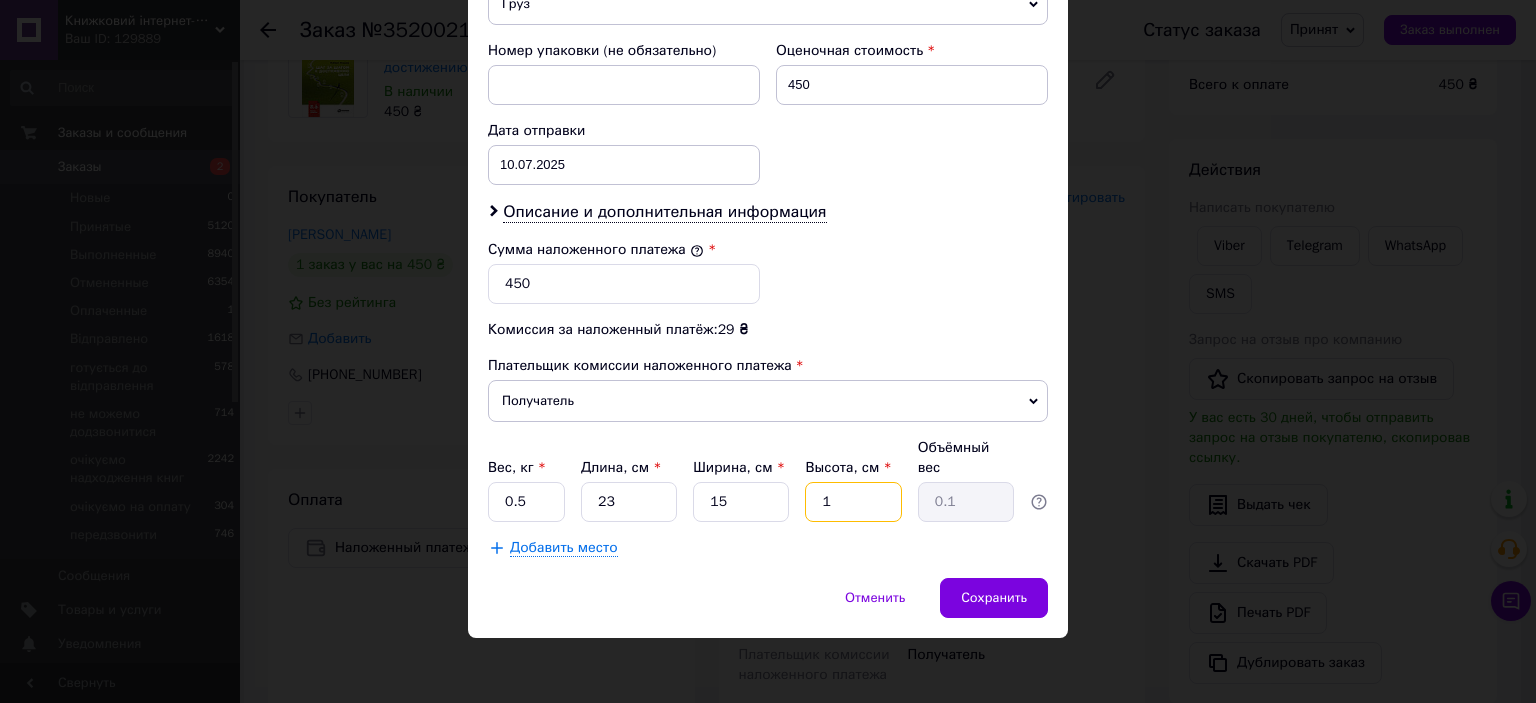 type 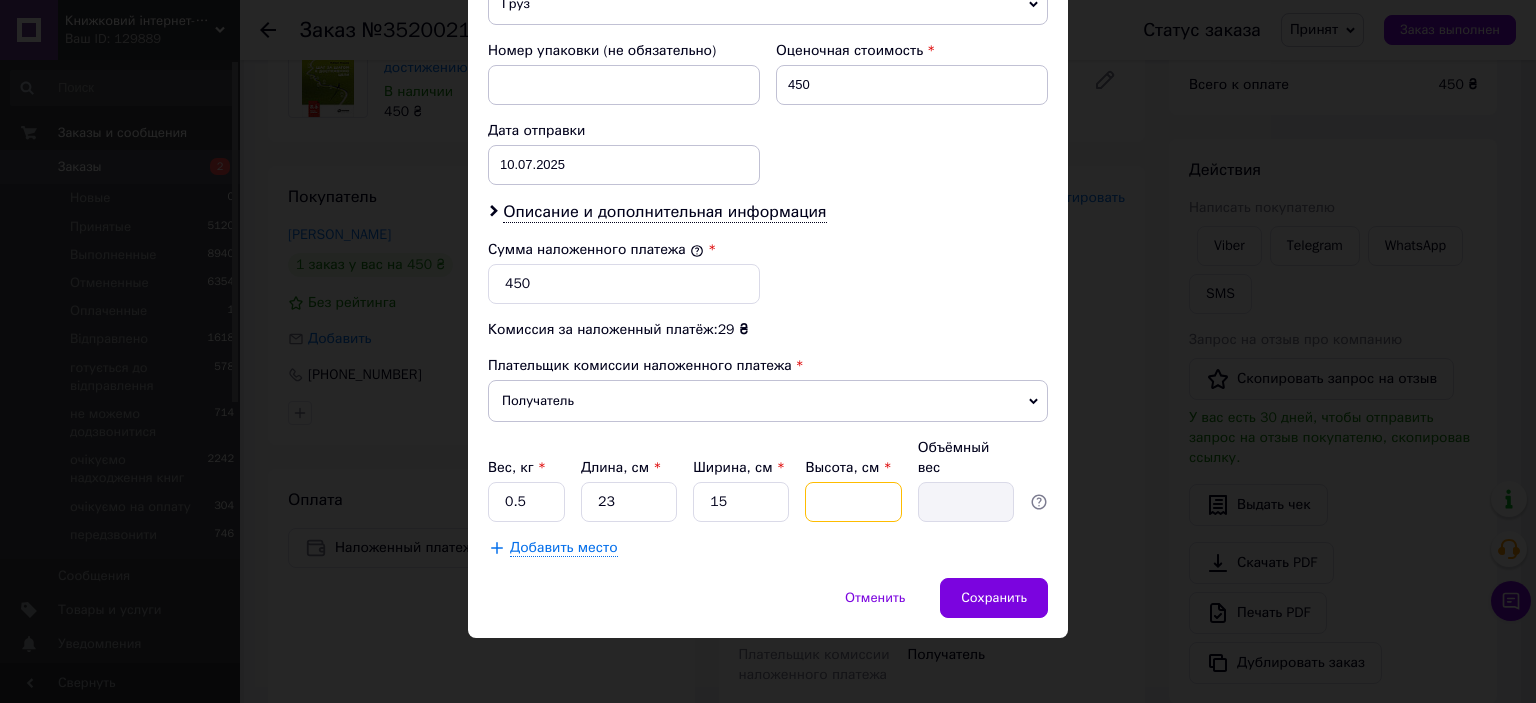 type on "2" 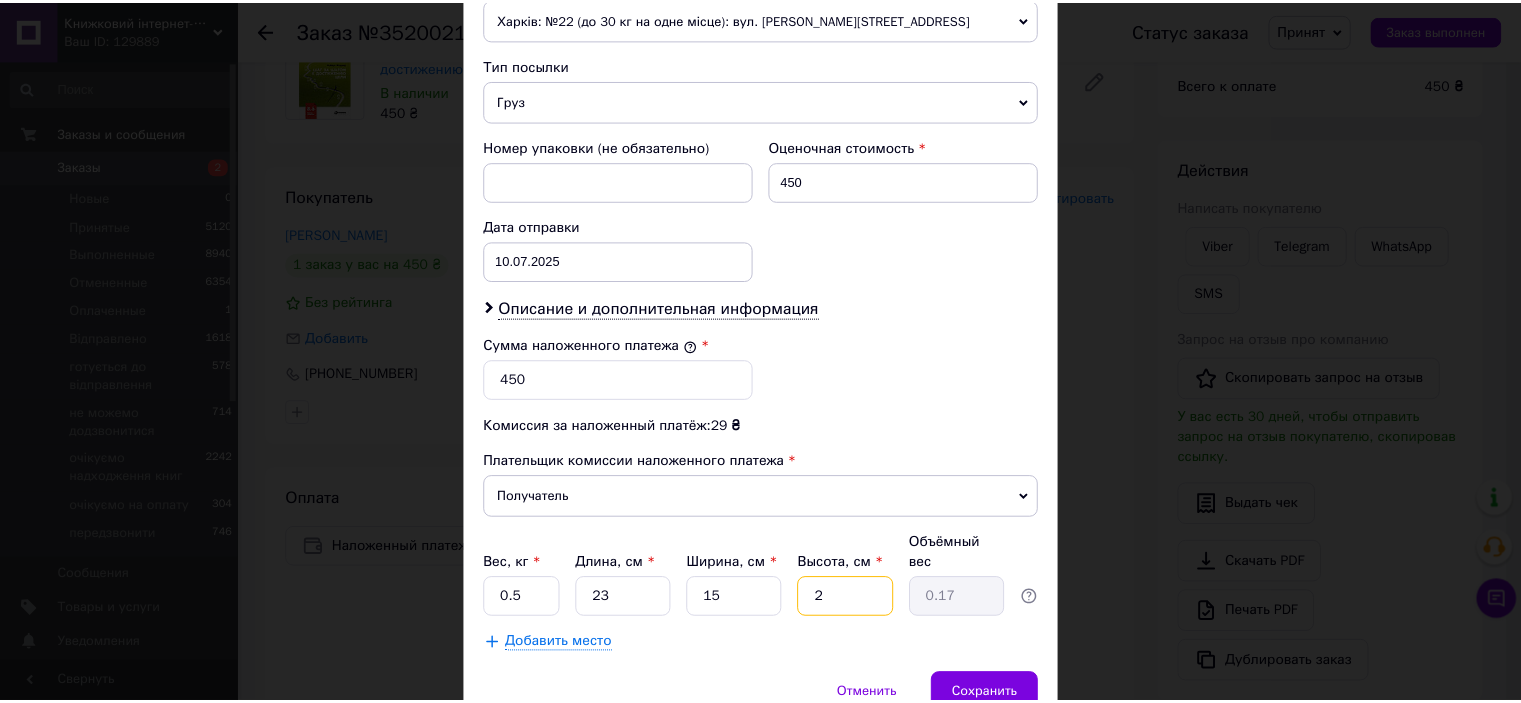 scroll, scrollTop: 838, scrollLeft: 0, axis: vertical 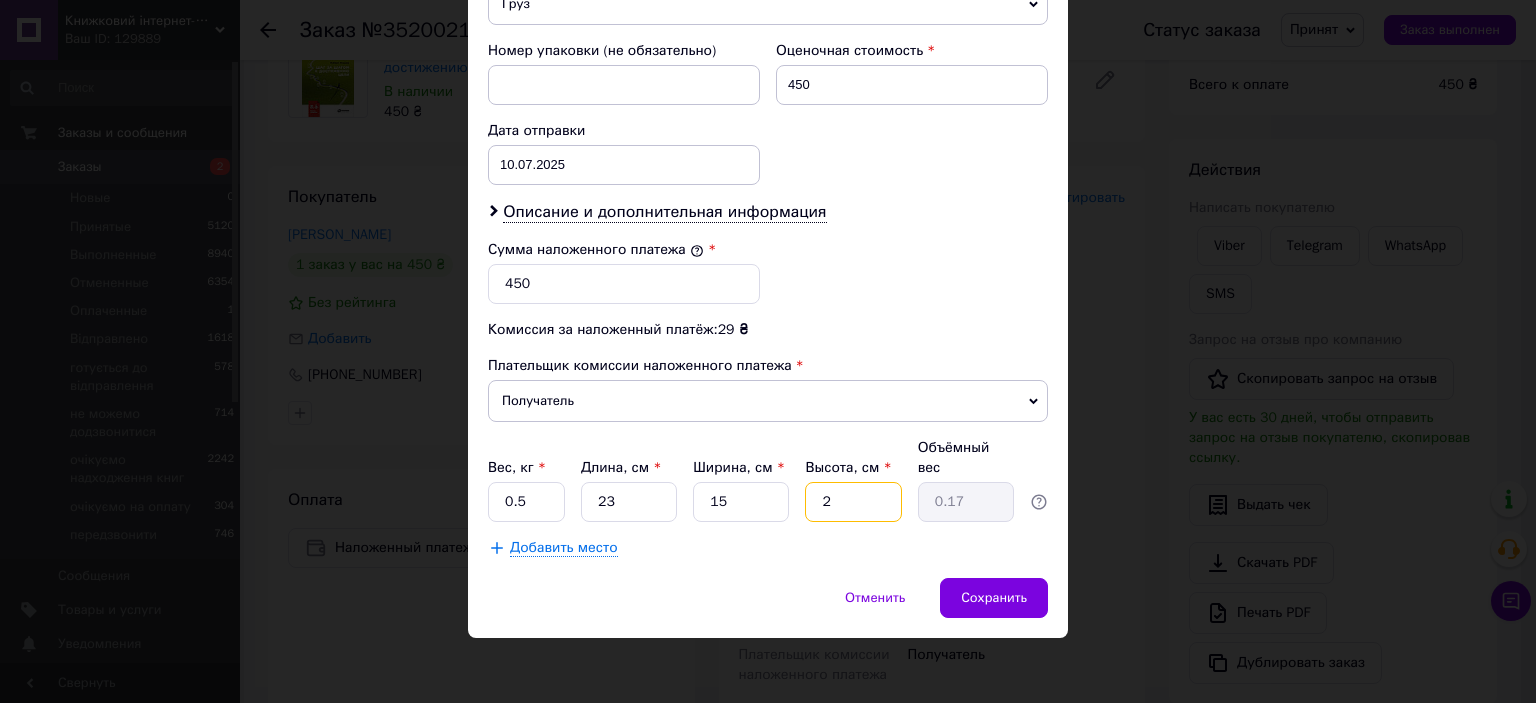 type on "2" 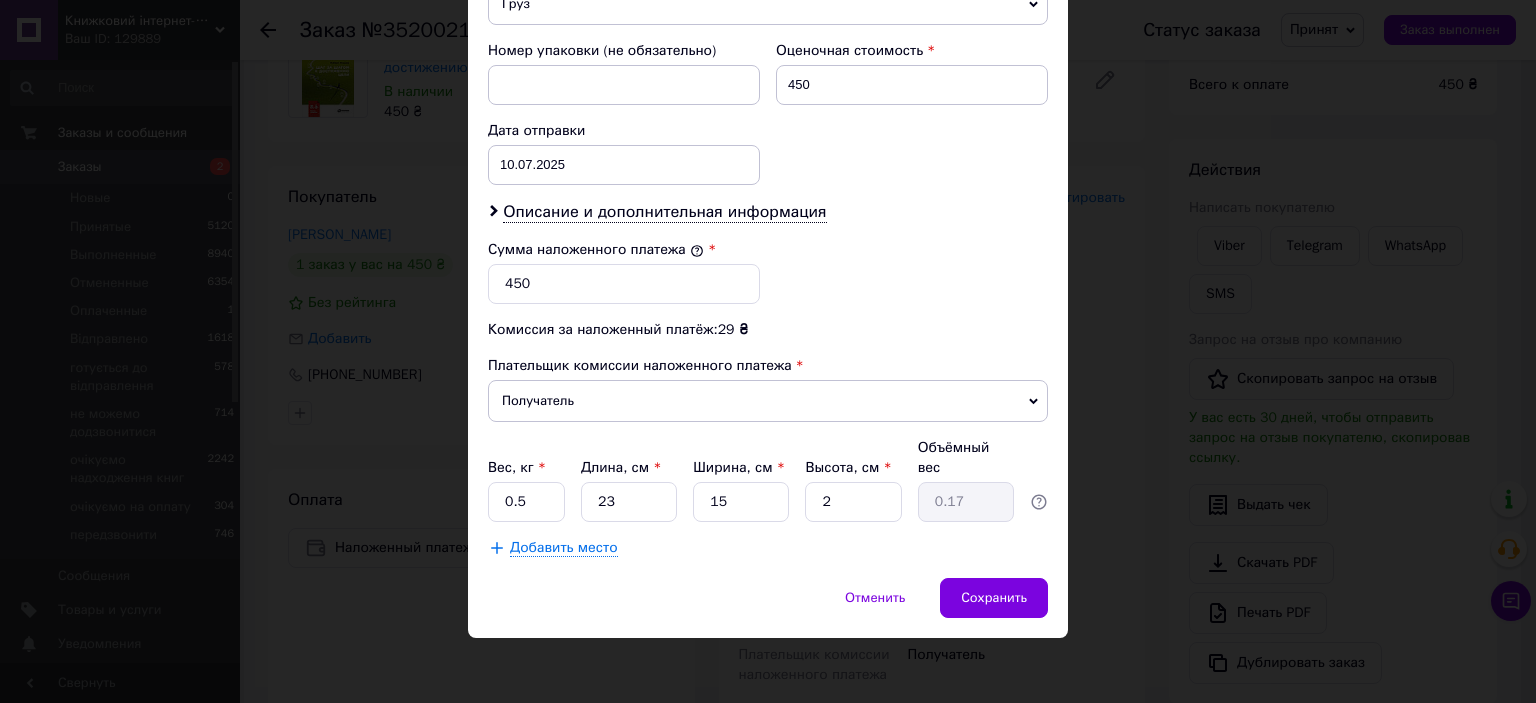 click on "Сохранить" at bounding box center [994, 598] 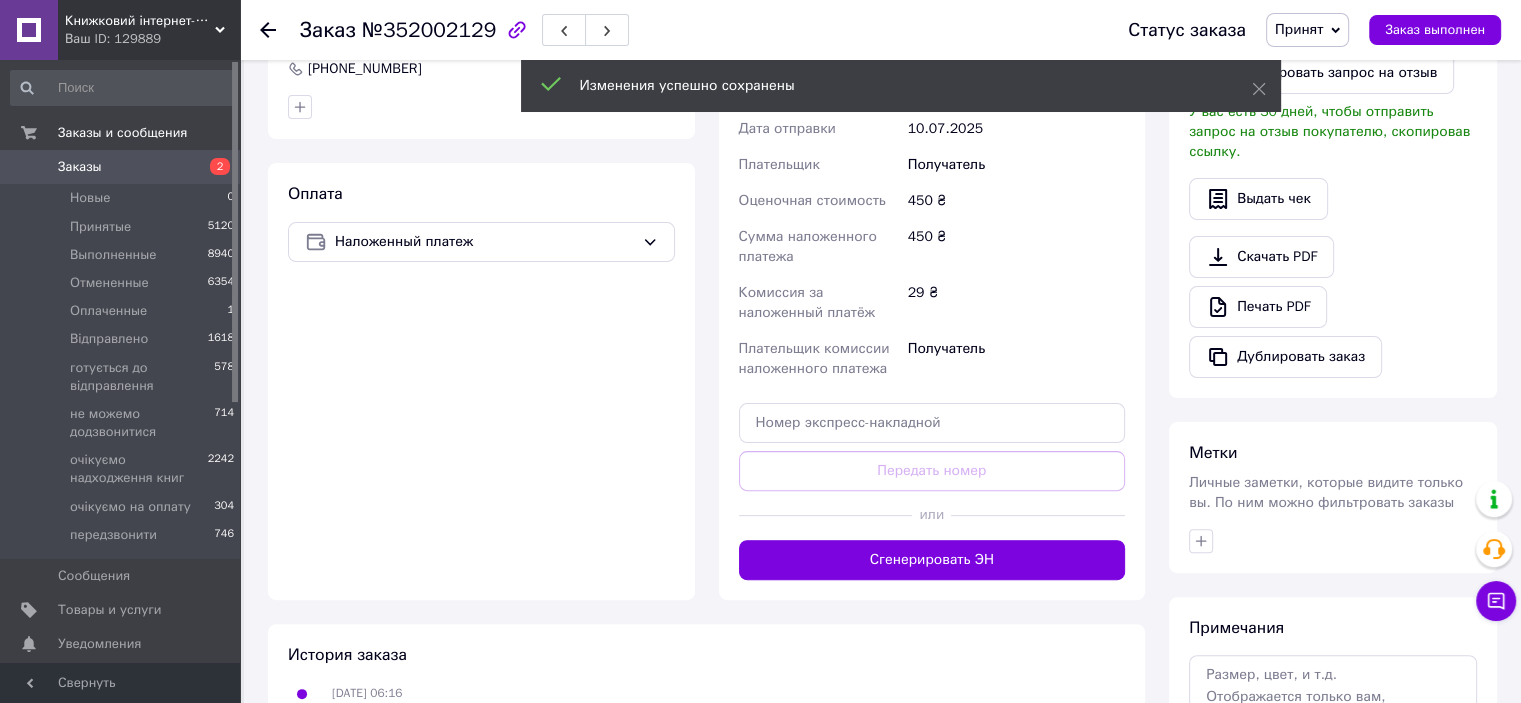 scroll, scrollTop: 507, scrollLeft: 0, axis: vertical 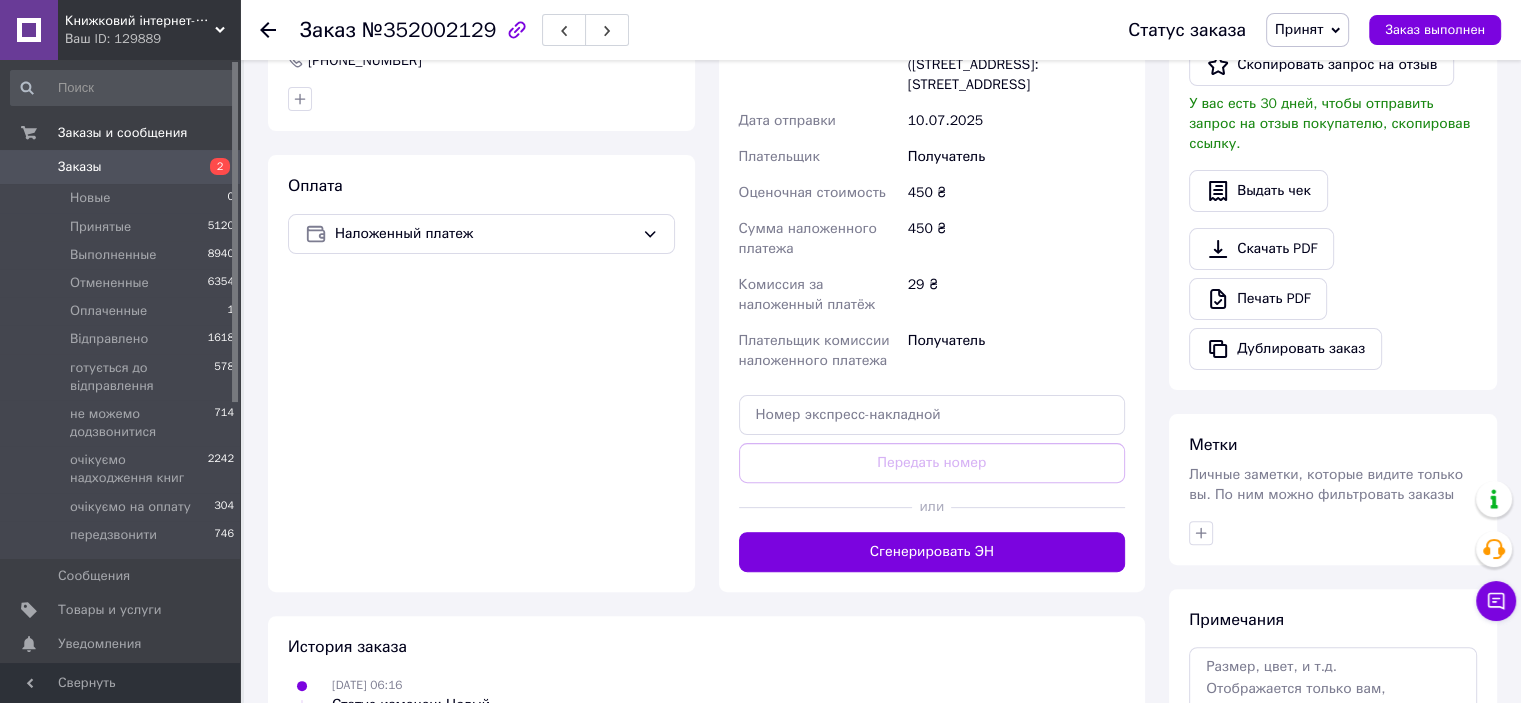 click on "Сгенерировать ЭН" at bounding box center [932, 552] 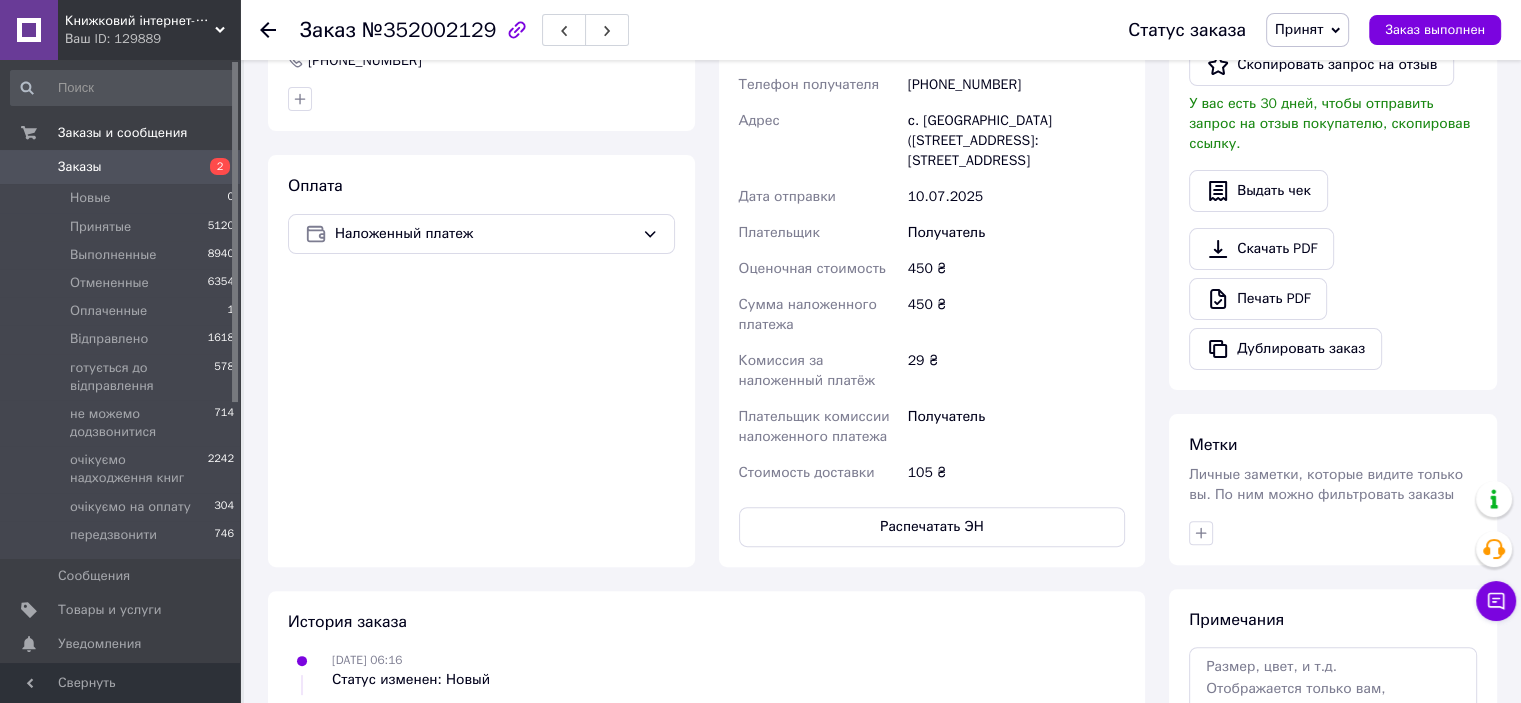 click on "Распечатать ЭН" at bounding box center (932, 527) 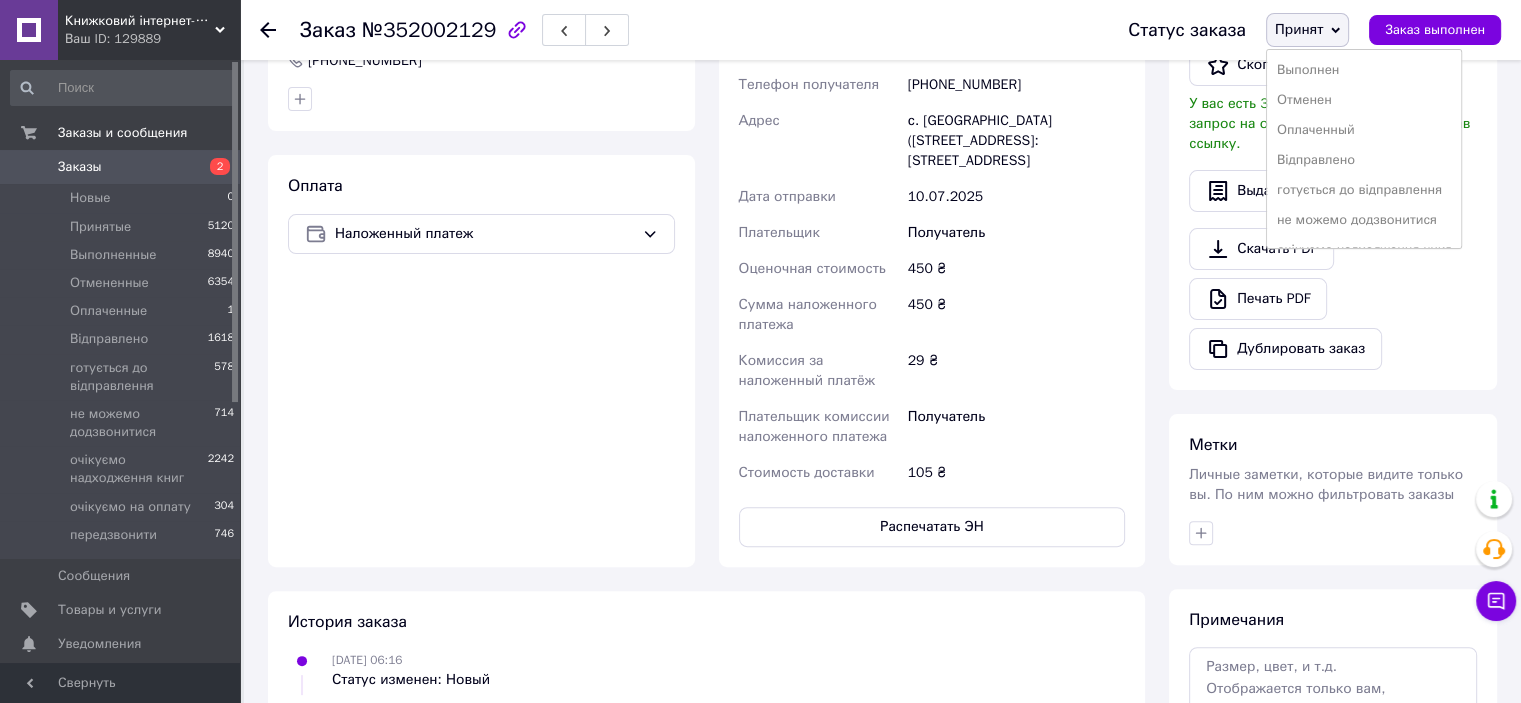 click on "Відправлено" at bounding box center [1364, 160] 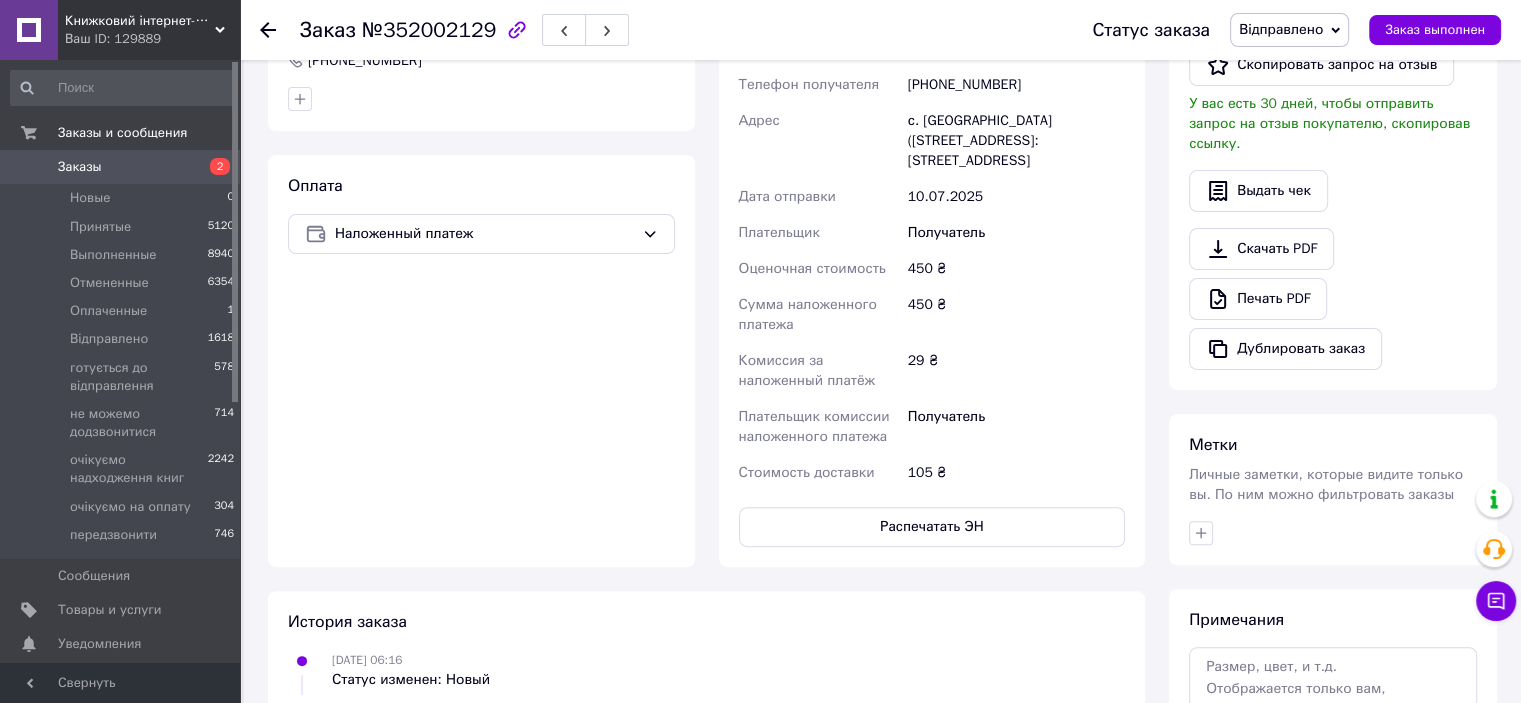 scroll, scrollTop: 0, scrollLeft: 0, axis: both 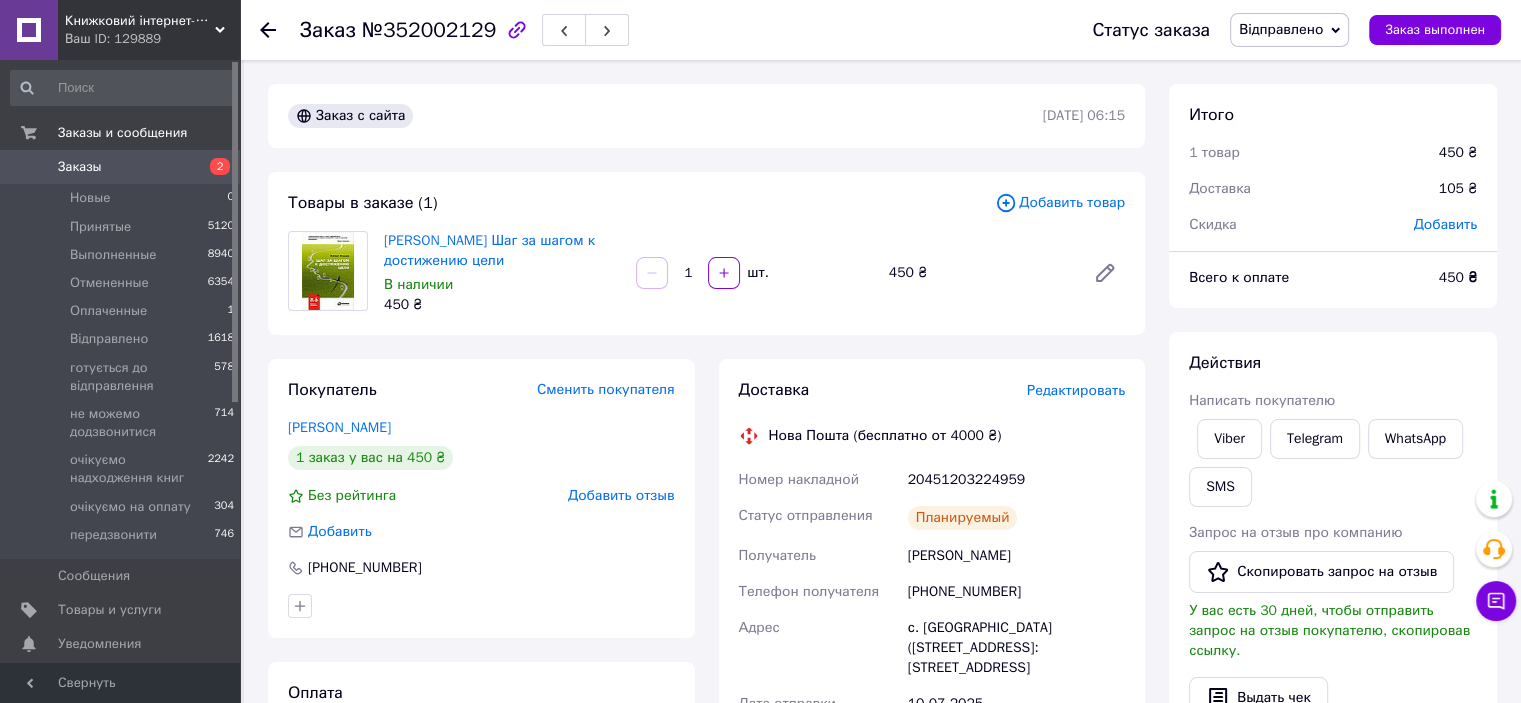 click on "Заказы" at bounding box center (80, 167) 